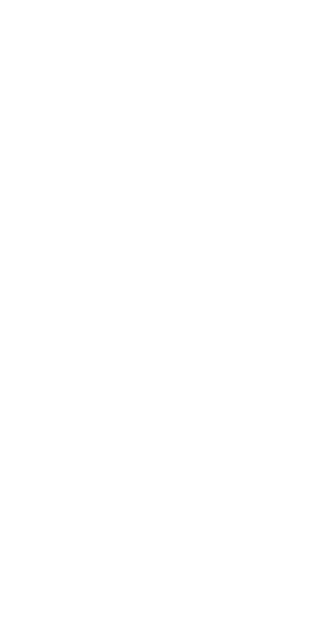 scroll, scrollTop: 0, scrollLeft: 0, axis: both 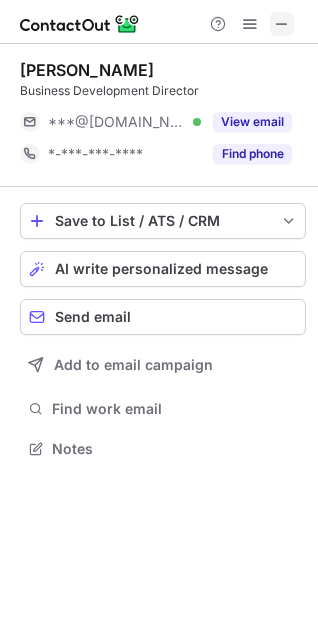 click at bounding box center [282, 24] 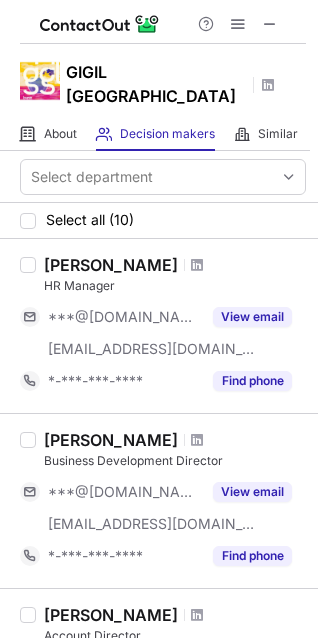 scroll, scrollTop: 0, scrollLeft: 0, axis: both 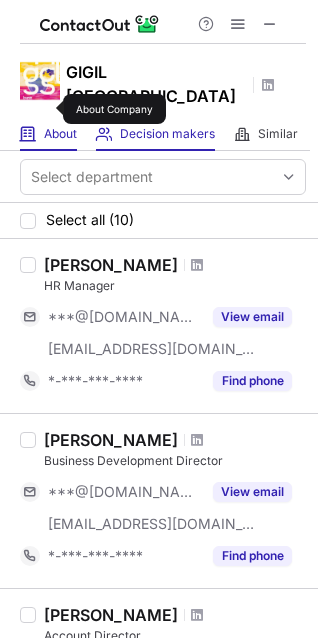 click on "About" at bounding box center [60, 134] 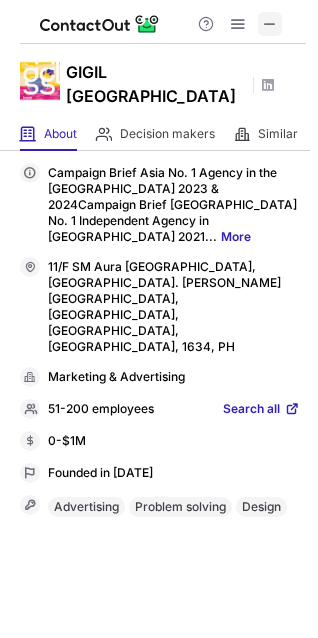 click at bounding box center (270, 24) 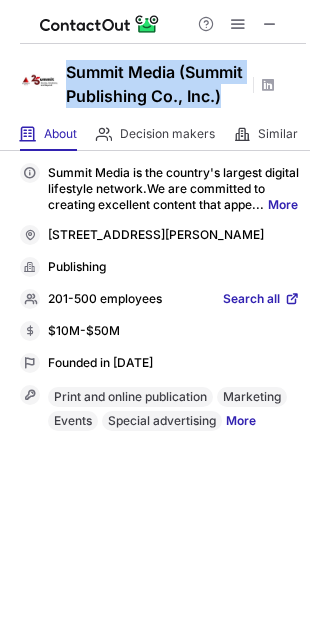 drag, startPoint x: 225, startPoint y: 94, endPoint x: 66, endPoint y: 77, distance: 159.90622 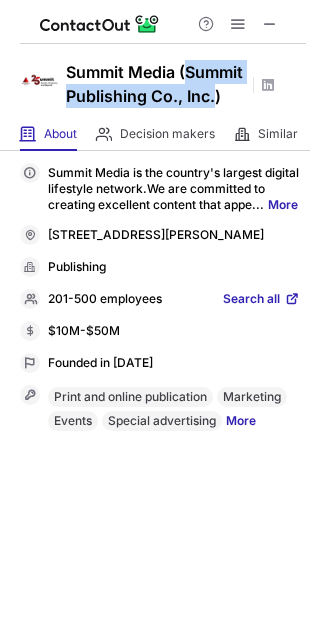 drag, startPoint x: 216, startPoint y: 99, endPoint x: 190, endPoint y: 73, distance: 36.769554 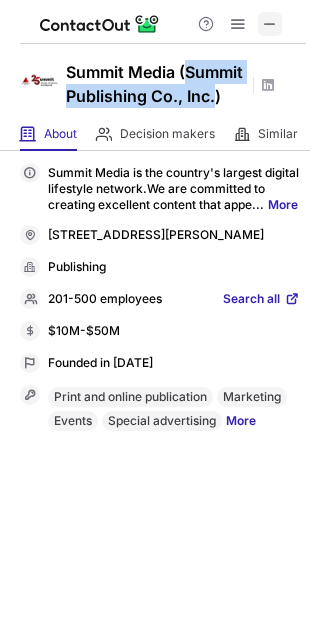 click at bounding box center [270, 24] 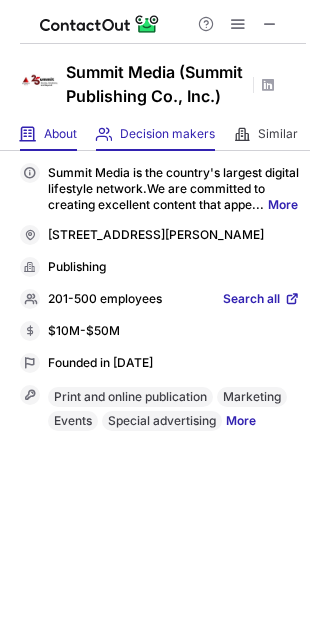 click on "Decision makers View Employees" at bounding box center [155, 134] 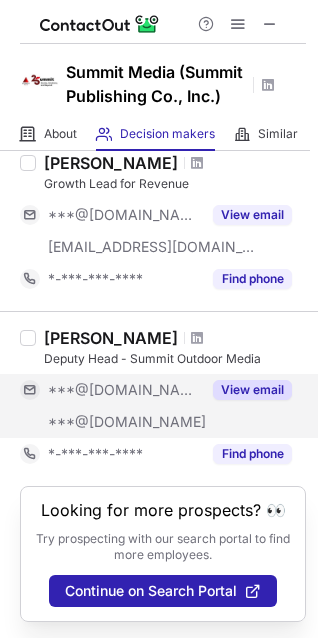 scroll, scrollTop: 1581, scrollLeft: 0, axis: vertical 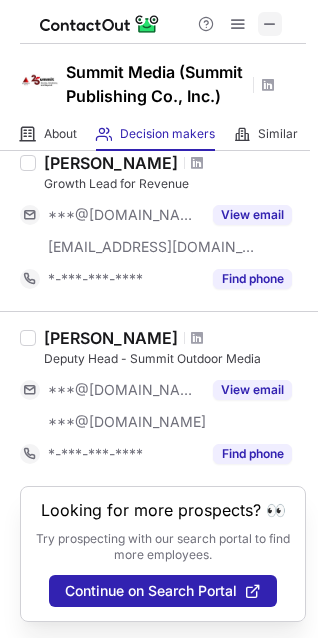 click at bounding box center (270, 24) 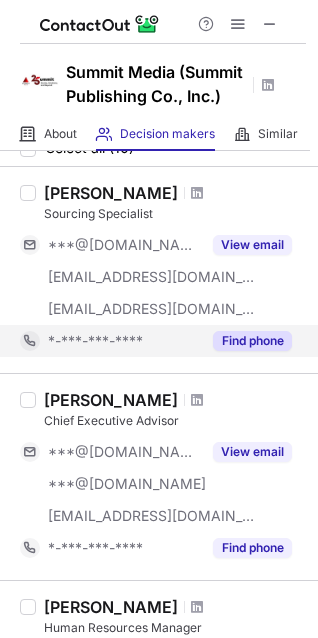 scroll, scrollTop: 300, scrollLeft: 0, axis: vertical 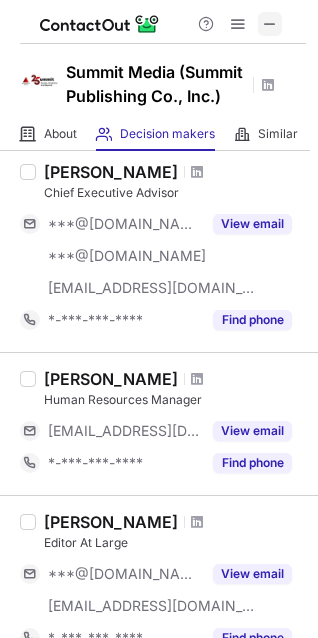 click at bounding box center [270, 24] 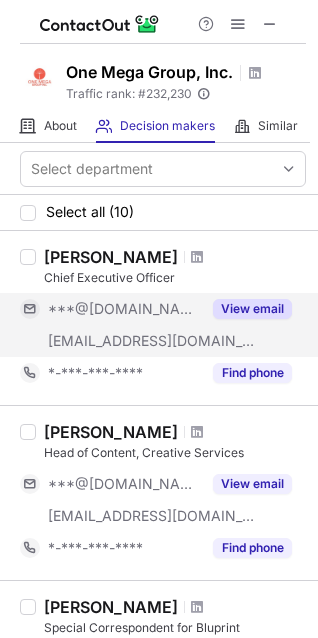 click on "View email" at bounding box center (246, 309) 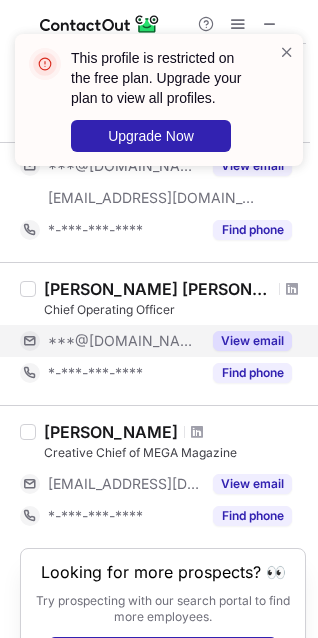 scroll, scrollTop: 1477, scrollLeft: 0, axis: vertical 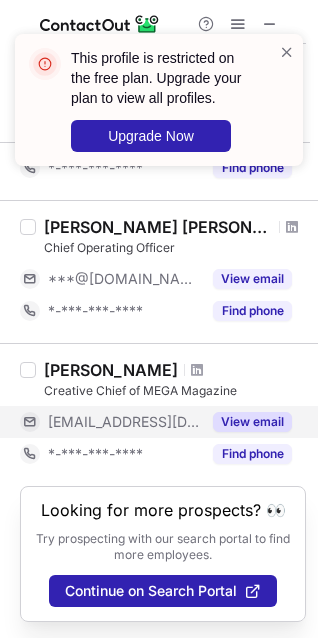 click on "View email" at bounding box center [252, 422] 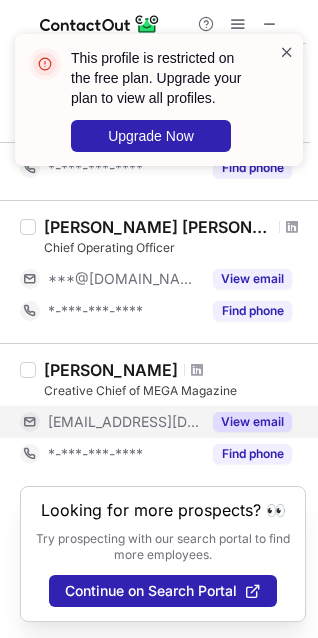 click at bounding box center [287, 52] 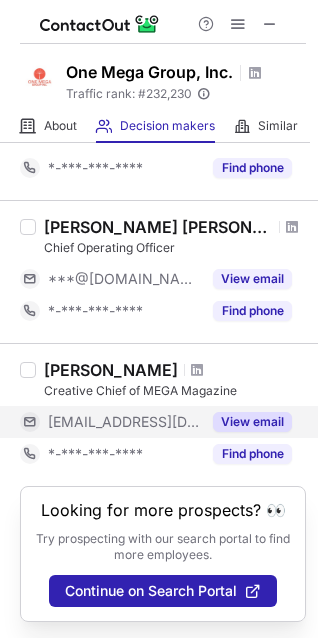 click on "This profile is restricted on the free plan. Upgrade your plan to view all profiles. Upgrade Now" at bounding box center (159, 108) 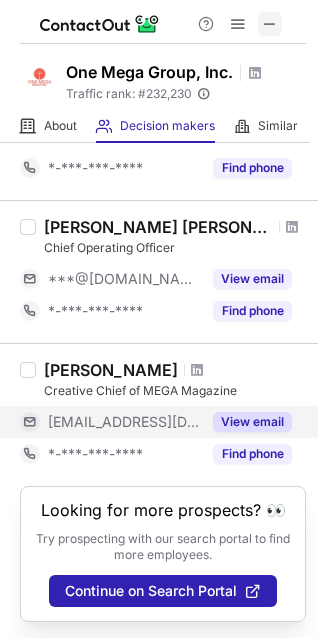 click at bounding box center (270, 24) 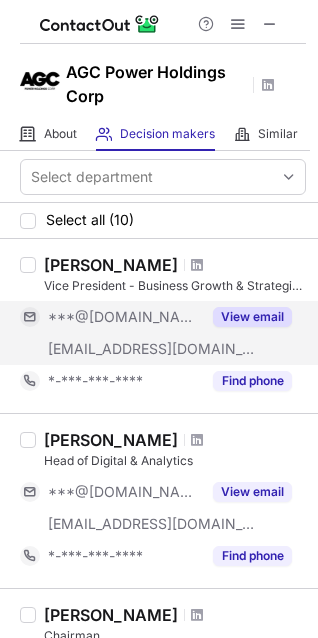 click on "View email" at bounding box center [252, 317] 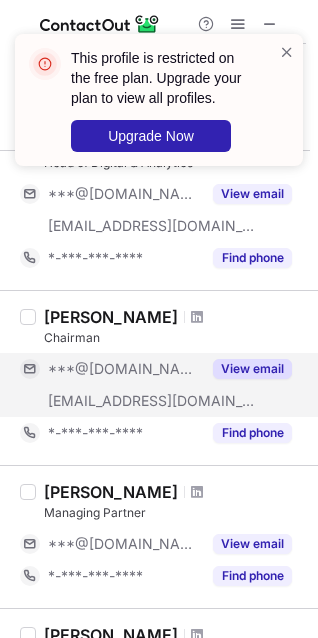 scroll, scrollTop: 300, scrollLeft: 0, axis: vertical 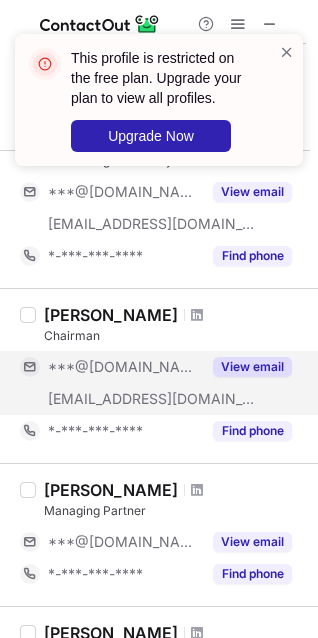 click on "View email" at bounding box center (252, 367) 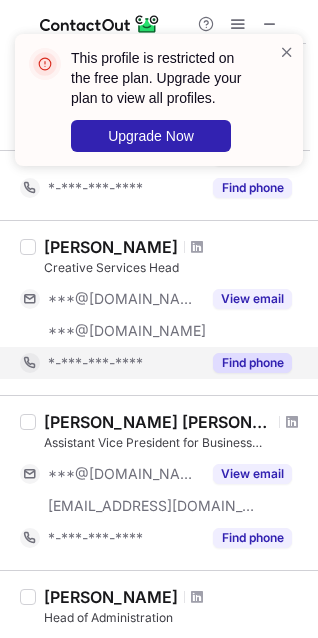 scroll, scrollTop: 1100, scrollLeft: 0, axis: vertical 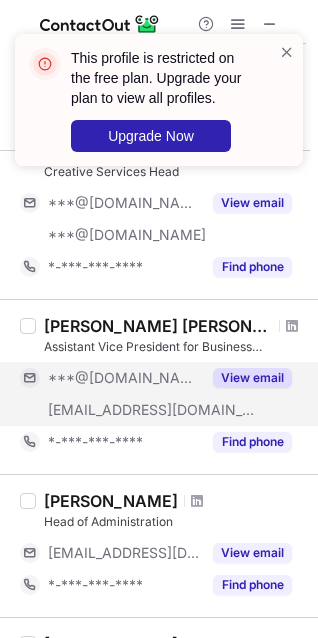 click on "View email" at bounding box center [252, 378] 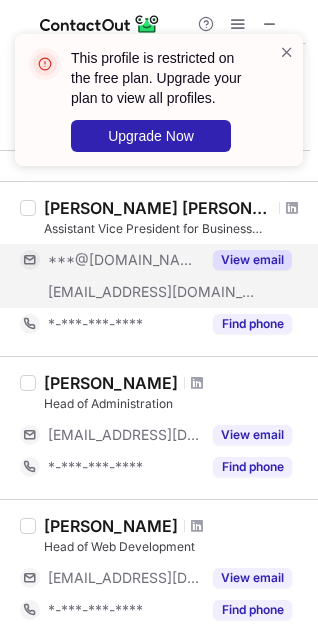 scroll, scrollTop: 1300, scrollLeft: 0, axis: vertical 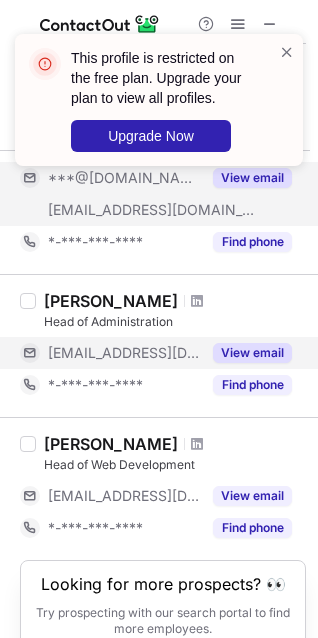 click on "View email" at bounding box center [252, 353] 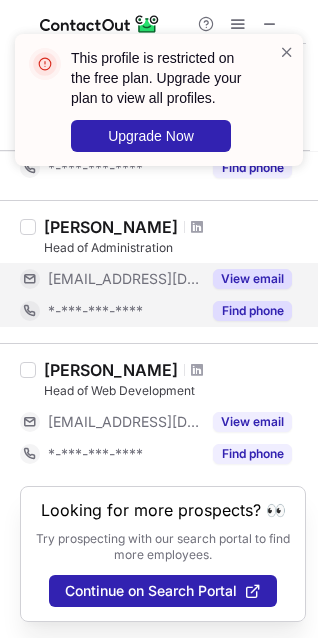 scroll, scrollTop: 1389, scrollLeft: 0, axis: vertical 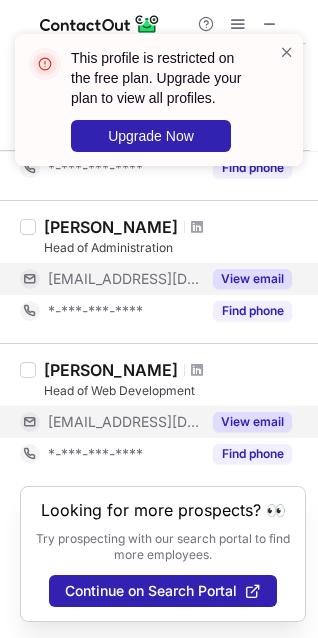 click on "View email" at bounding box center [252, 422] 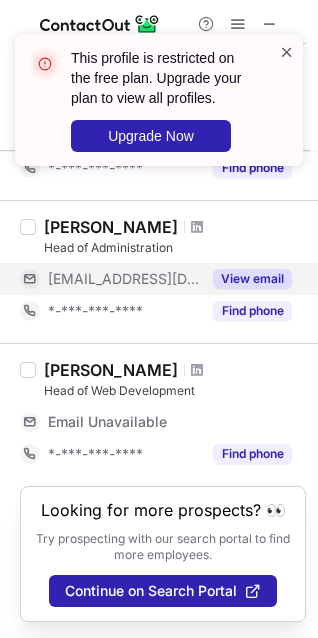 click at bounding box center (287, 52) 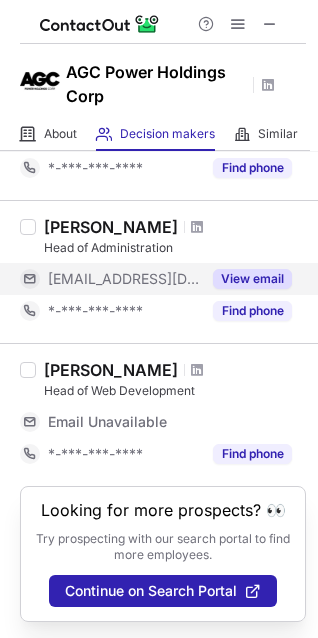 click on "This profile is restricted on the free plan. Upgrade your plan to view all profiles. Upgrade Now" at bounding box center [159, 108] 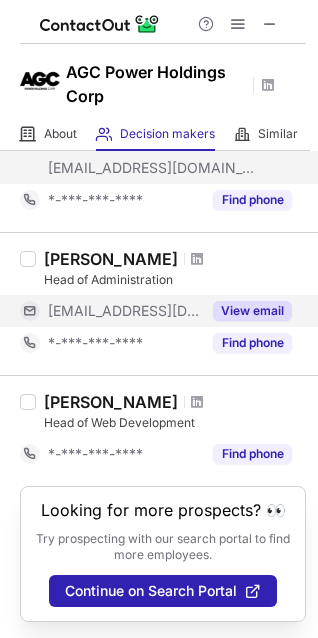 scroll, scrollTop: 1357, scrollLeft: 0, axis: vertical 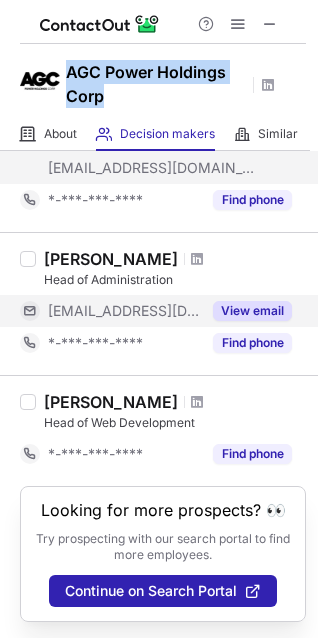 drag, startPoint x: 103, startPoint y: 94, endPoint x: 64, endPoint y: 79, distance: 41.785164 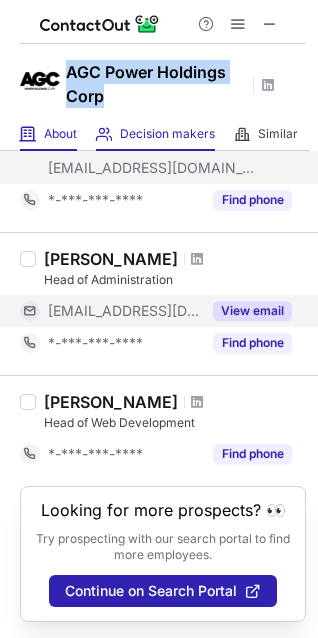 copy on "AGC Power Holdings Corp" 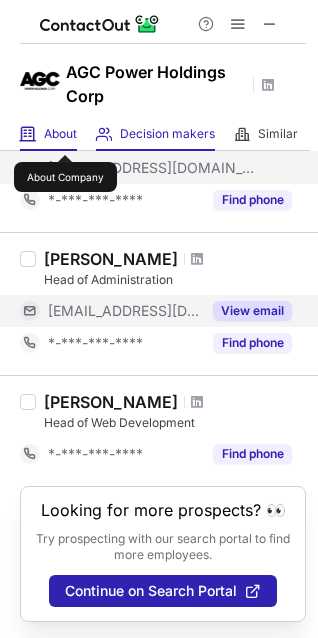 click on "About" at bounding box center [60, 134] 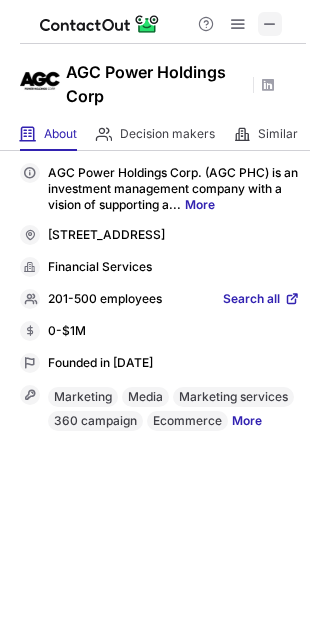 click at bounding box center [270, 24] 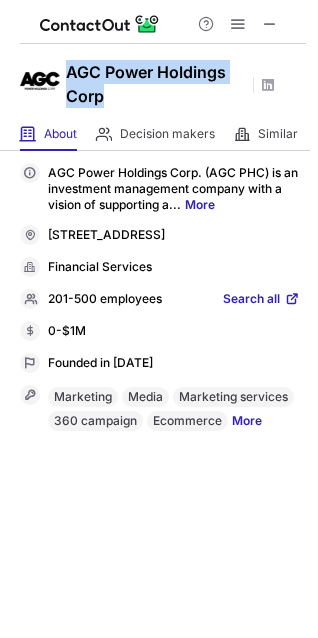 drag, startPoint x: 140, startPoint y: 104, endPoint x: 71, endPoint y: 67, distance: 78.29432 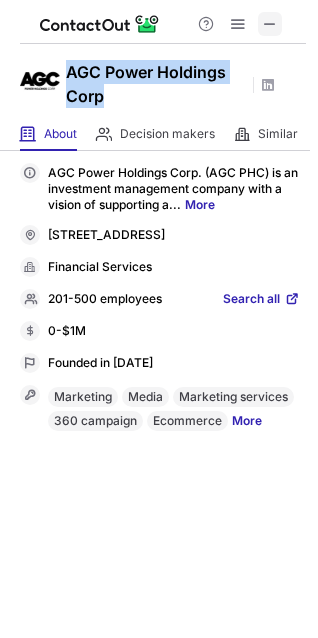 click at bounding box center [270, 24] 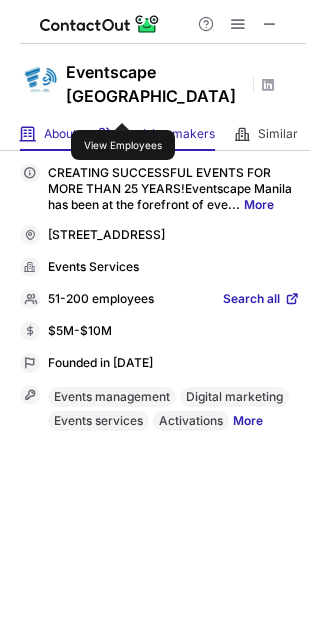 click on "Decision makers" at bounding box center (167, 134) 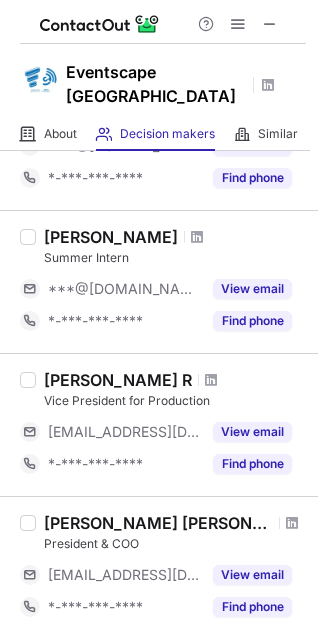 scroll, scrollTop: 1000, scrollLeft: 0, axis: vertical 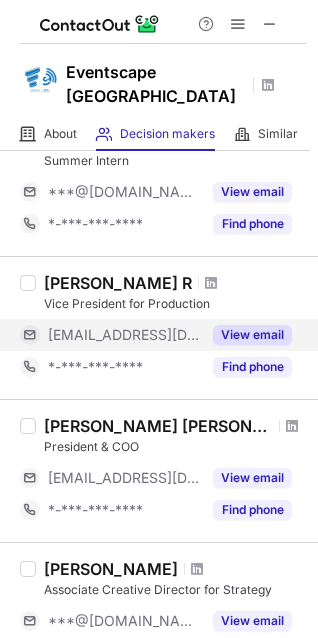 click on "View email" at bounding box center (252, 335) 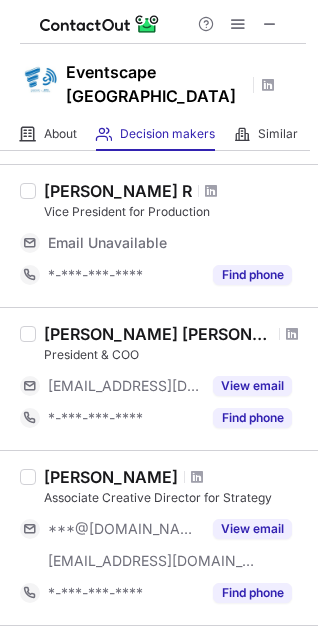scroll, scrollTop: 1100, scrollLeft: 0, axis: vertical 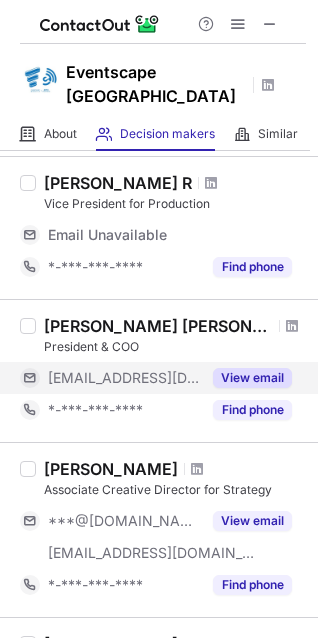 click on "View email" at bounding box center [252, 378] 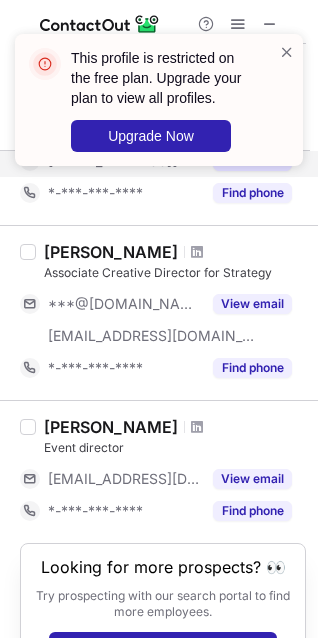 scroll, scrollTop: 1365, scrollLeft: 0, axis: vertical 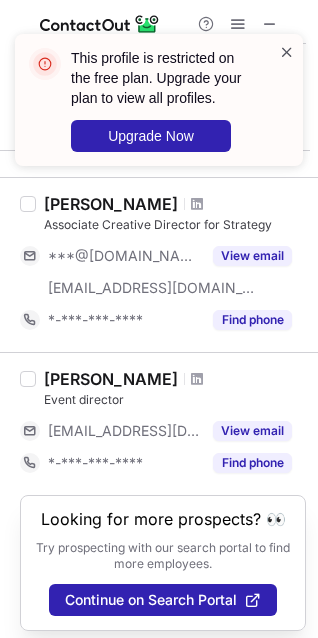 click at bounding box center (287, 52) 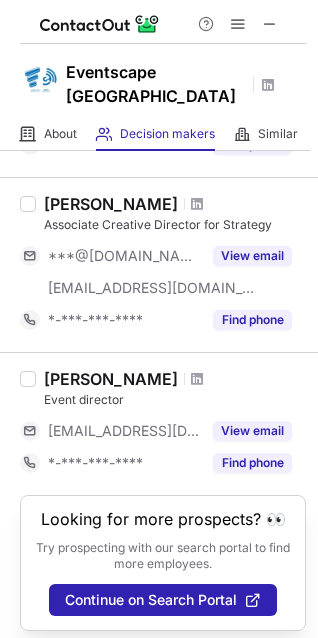 click on "This profile is restricted on the free plan. Upgrade your plan to view all profiles. Upgrade Now" at bounding box center (159, 108) 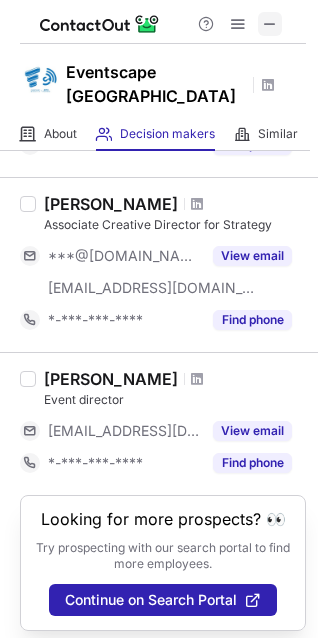 click at bounding box center [270, 24] 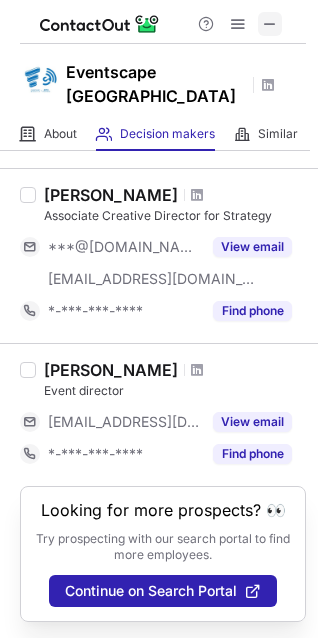 scroll, scrollTop: 1333, scrollLeft: 0, axis: vertical 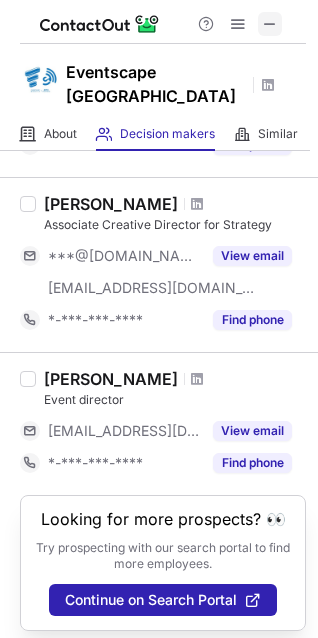 click at bounding box center (270, 24) 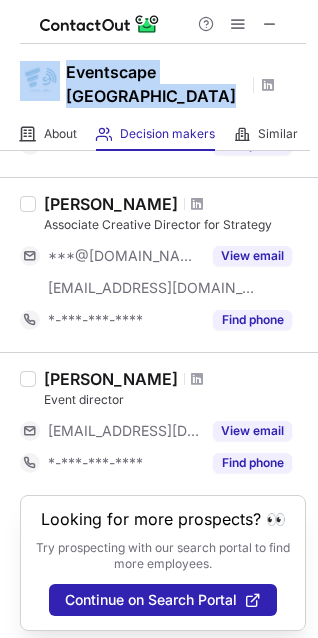 drag, startPoint x: 217, startPoint y: 72, endPoint x: 57, endPoint y: 75, distance: 160.02812 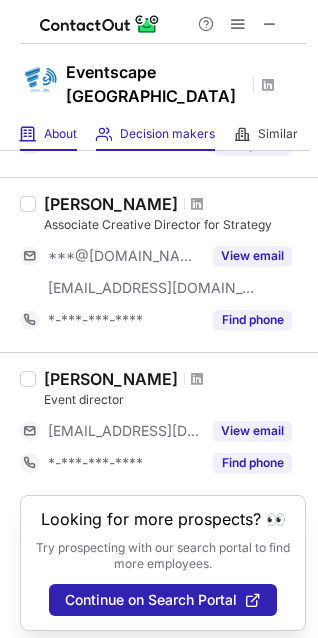 click on "About About Company" at bounding box center [48, 134] 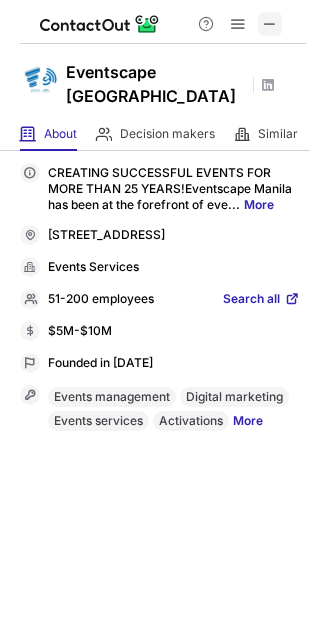 click at bounding box center (270, 24) 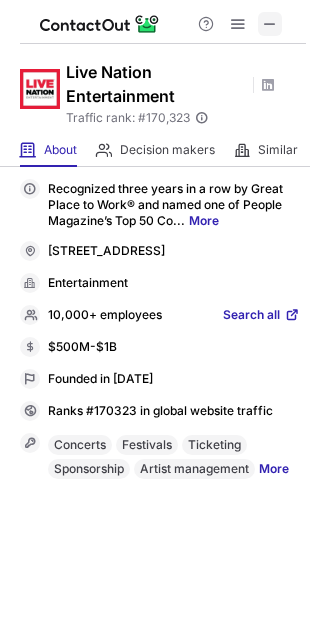 click at bounding box center (270, 24) 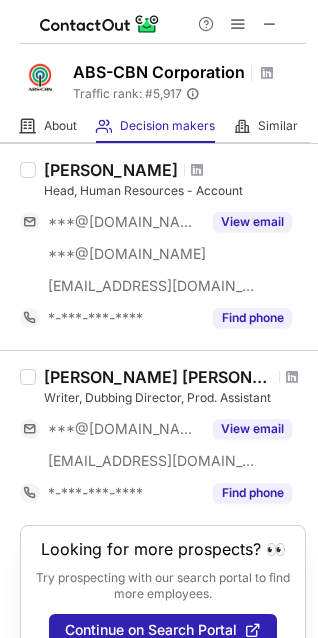scroll, scrollTop: 1605, scrollLeft: 0, axis: vertical 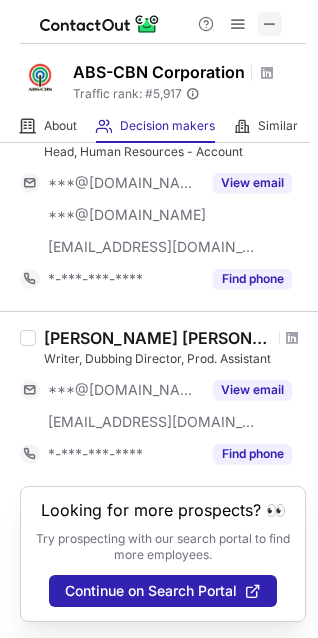 click at bounding box center [270, 24] 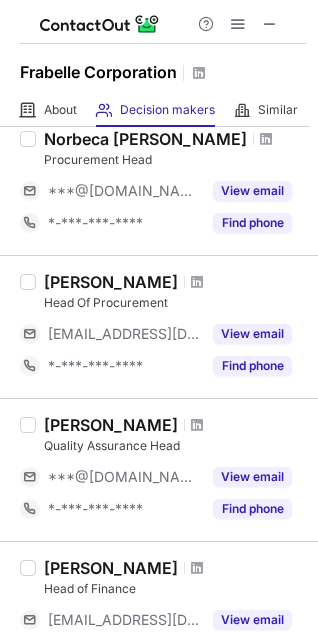 scroll, scrollTop: 600, scrollLeft: 0, axis: vertical 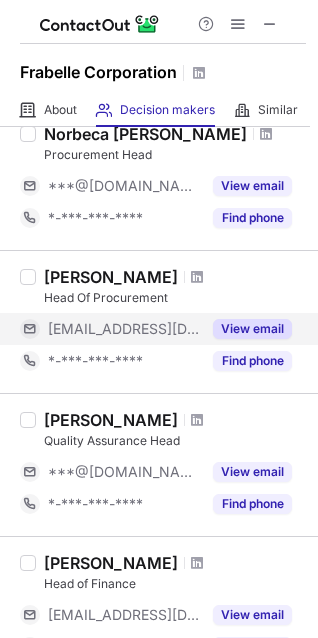 click on "View email" at bounding box center (252, 329) 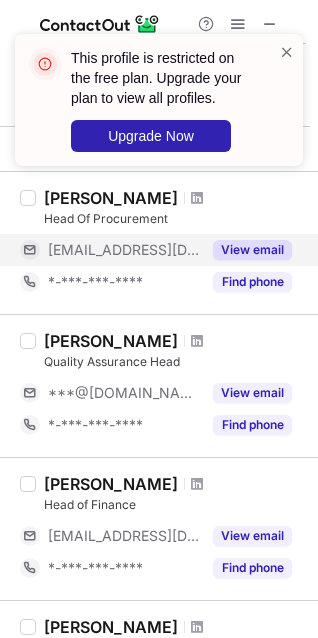 scroll, scrollTop: 400, scrollLeft: 0, axis: vertical 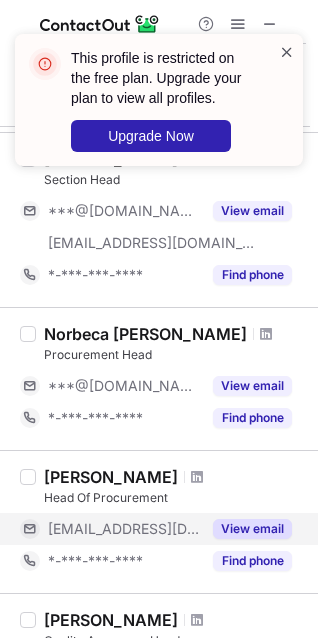 click at bounding box center (287, 52) 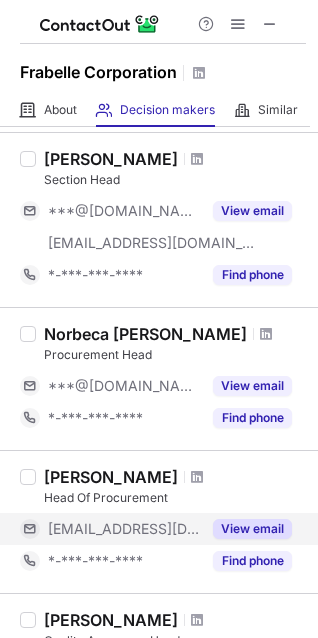 click on "This profile is restricted on the free plan. Upgrade your plan to view all profiles. Upgrade Now" at bounding box center (159, 108) 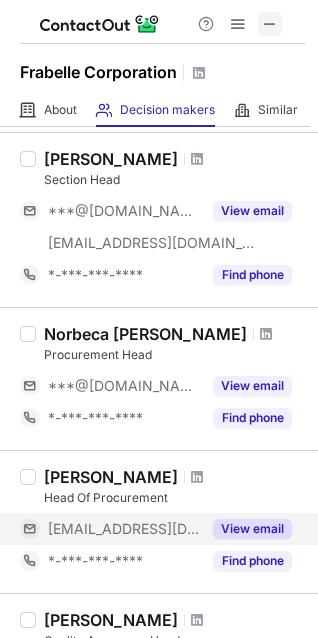 click at bounding box center (270, 24) 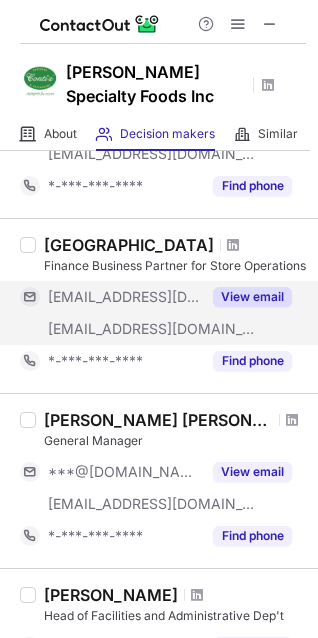 scroll, scrollTop: 200, scrollLeft: 0, axis: vertical 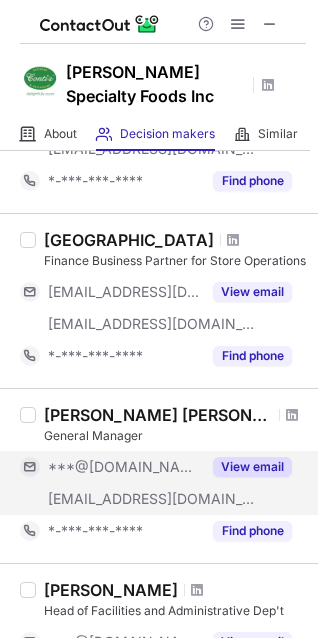 click on "View email" at bounding box center (252, 467) 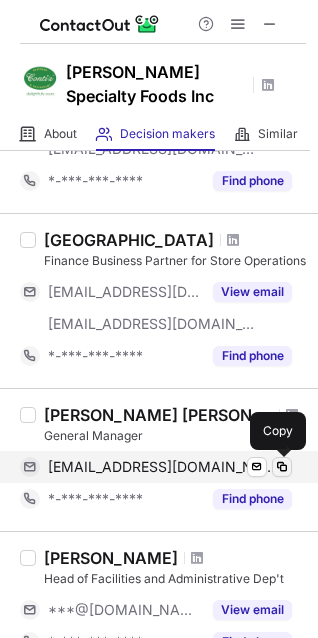 click at bounding box center [282, 467] 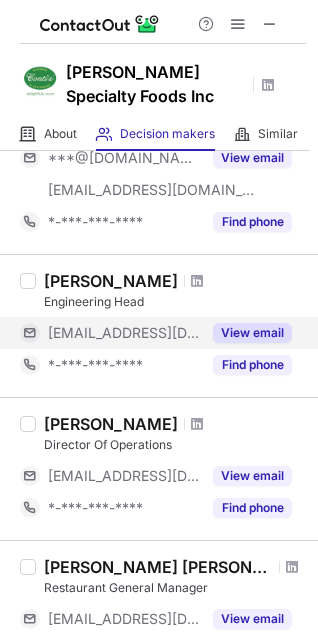 scroll, scrollTop: 800, scrollLeft: 0, axis: vertical 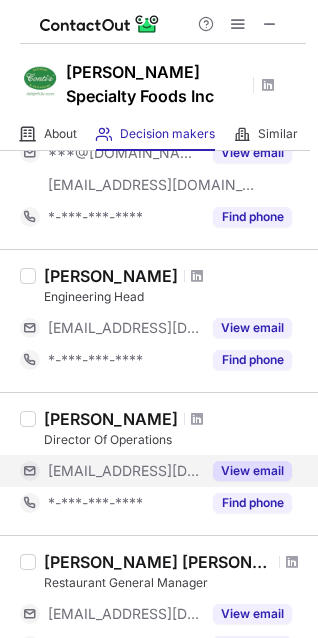 click on "View email" at bounding box center (252, 471) 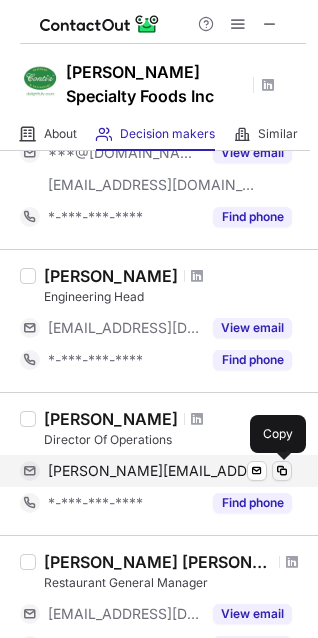 click at bounding box center [282, 471] 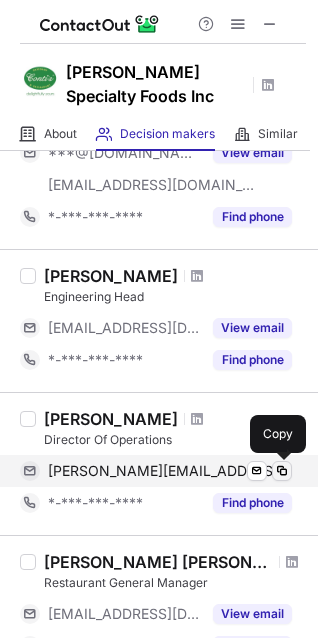 click at bounding box center (282, 471) 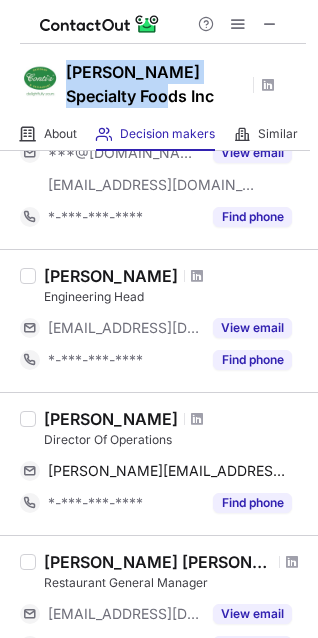 drag, startPoint x: 154, startPoint y: 99, endPoint x: 68, endPoint y: 68, distance: 91.416626 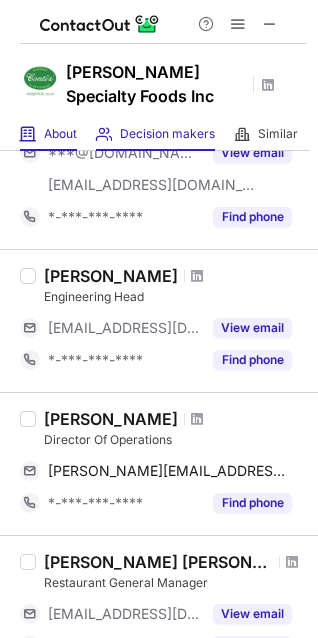 click on "About About Company" at bounding box center [48, 134] 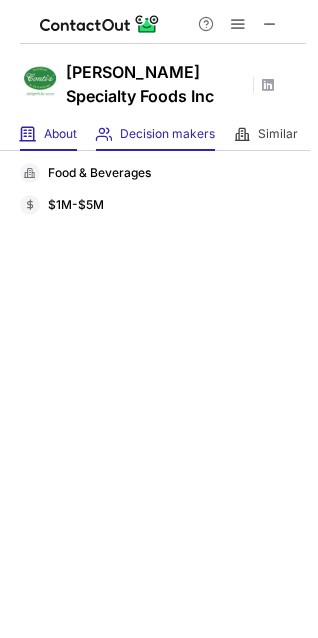 click at bounding box center [104, 134] 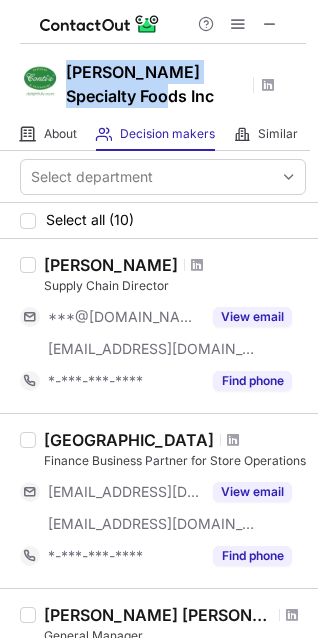 drag, startPoint x: 155, startPoint y: 92, endPoint x: 66, endPoint y: 77, distance: 90.255196 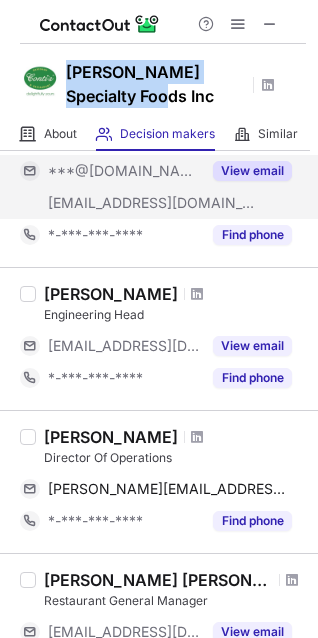 scroll, scrollTop: 800, scrollLeft: 0, axis: vertical 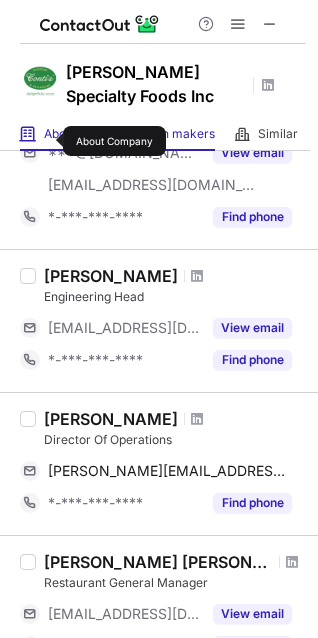 click on "About" at bounding box center [60, 134] 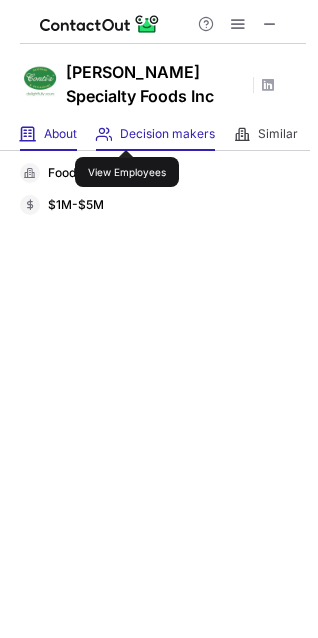 click on "Decision makers" at bounding box center [167, 134] 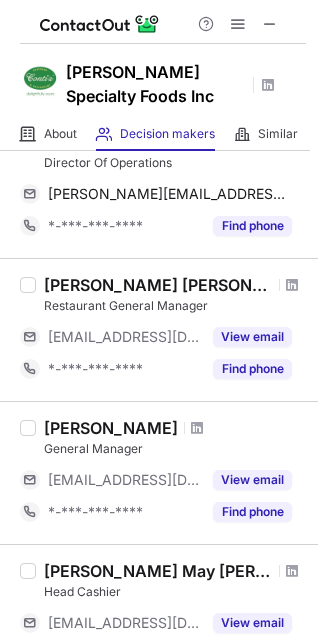scroll, scrollTop: 1100, scrollLeft: 0, axis: vertical 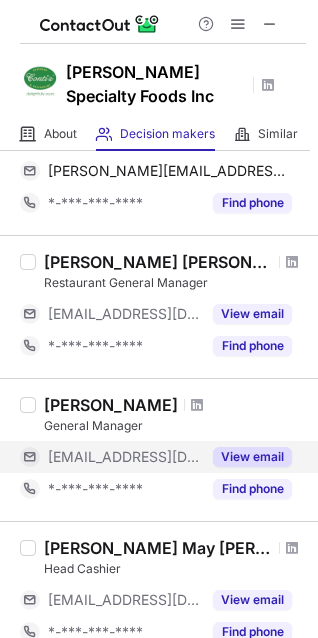 click on "View email" at bounding box center [252, 457] 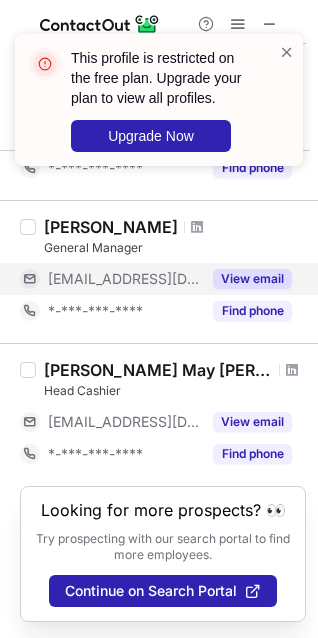 scroll, scrollTop: 1293, scrollLeft: 0, axis: vertical 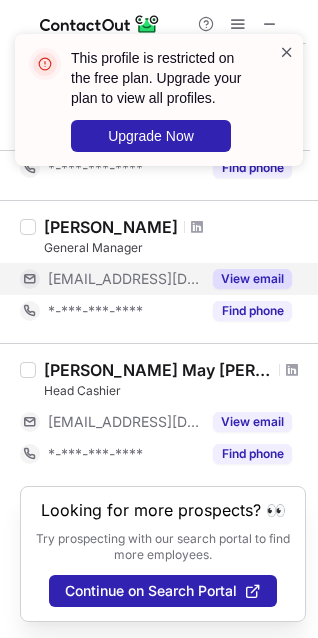 click at bounding box center (287, 52) 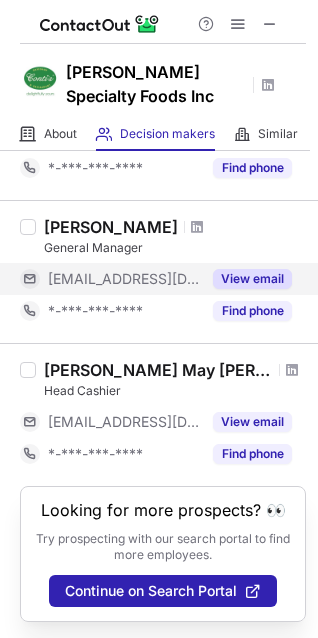 click on "This profile is restricted on the free plan. Upgrade your plan to view all profiles. Upgrade Now" at bounding box center (159, 108) 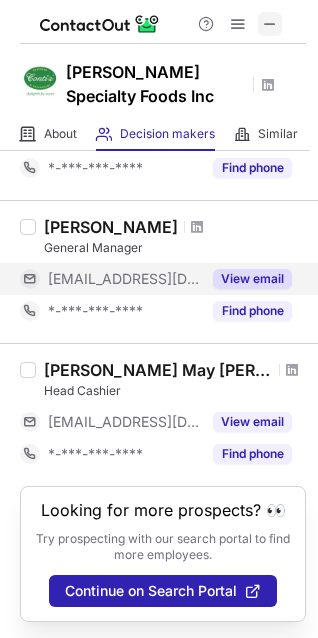 click at bounding box center (270, 24) 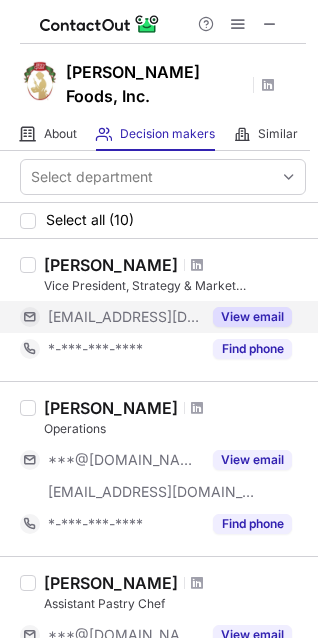 click on "View email" at bounding box center [252, 317] 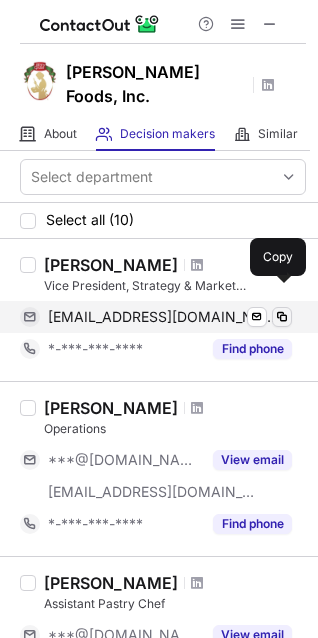 click at bounding box center (282, 317) 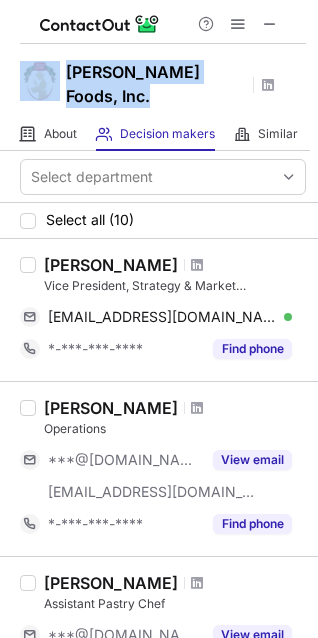 drag, startPoint x: 248, startPoint y: 72, endPoint x: 60, endPoint y: 77, distance: 188.06648 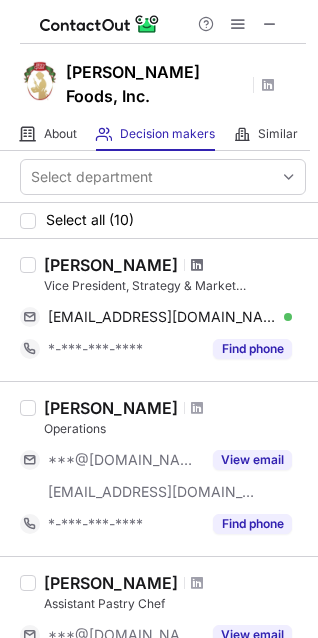 click at bounding box center (197, 265) 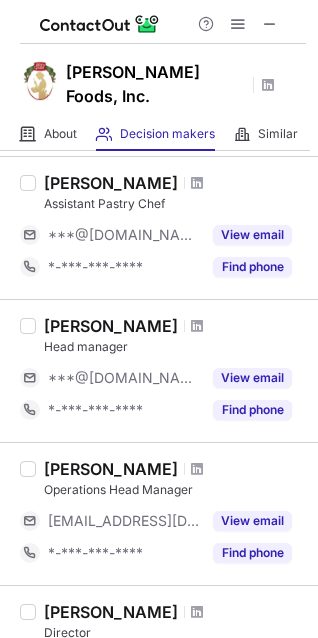 scroll, scrollTop: 500, scrollLeft: 0, axis: vertical 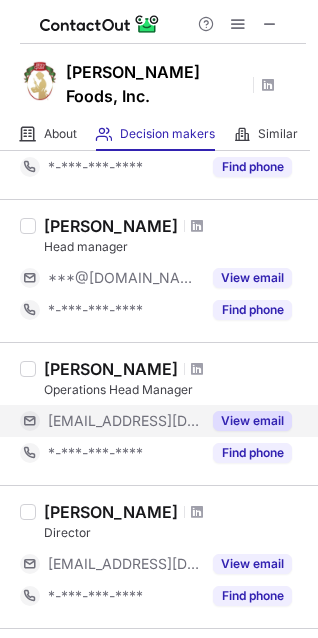click on "View email" at bounding box center [252, 421] 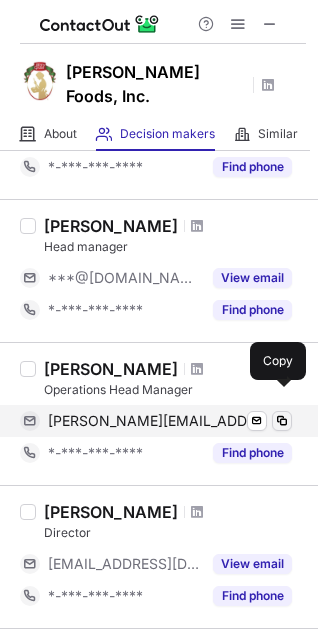 click at bounding box center (282, 421) 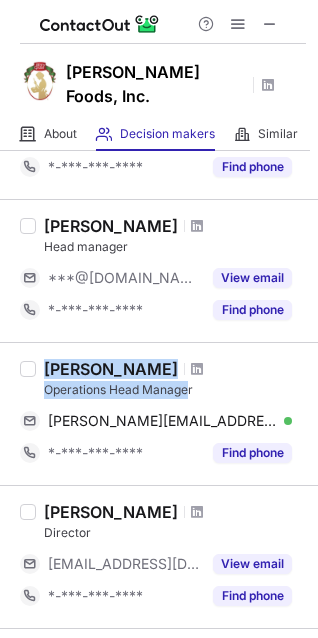 drag, startPoint x: 190, startPoint y: 366, endPoint x: 86, endPoint y: 370, distance: 104.0769 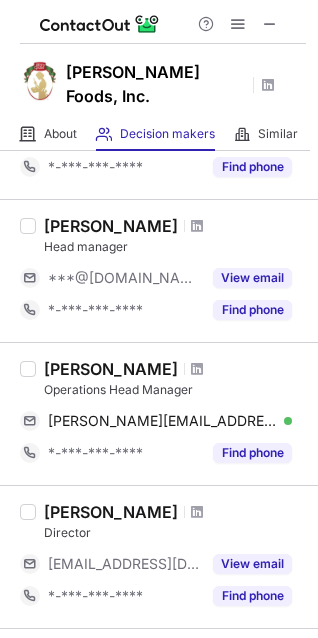 click on "Operations Head Manager" at bounding box center [175, 390] 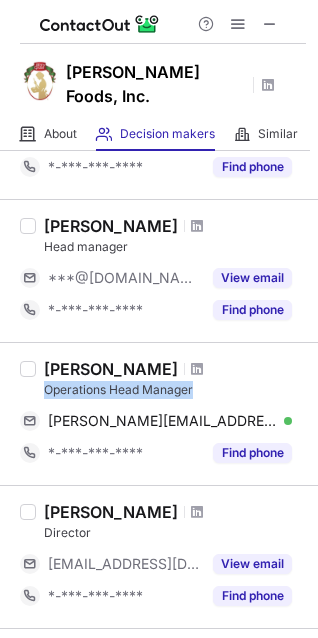 drag, startPoint x: 200, startPoint y: 366, endPoint x: 41, endPoint y: 371, distance: 159.0786 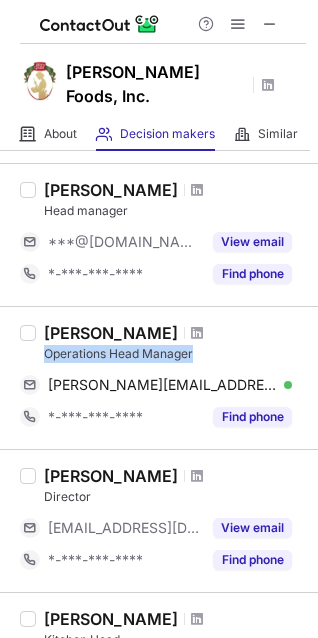 scroll, scrollTop: 600, scrollLeft: 0, axis: vertical 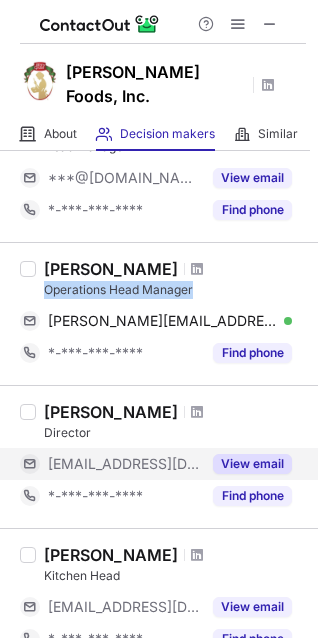 click on "View email" at bounding box center (252, 464) 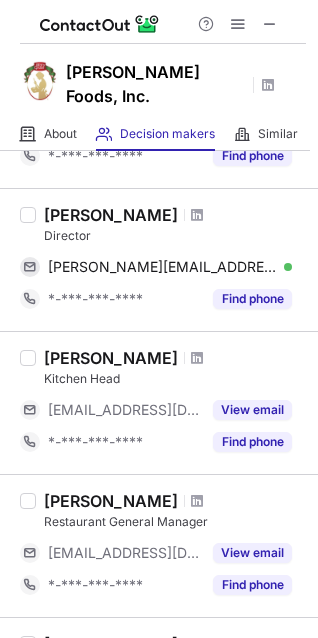 scroll, scrollTop: 800, scrollLeft: 0, axis: vertical 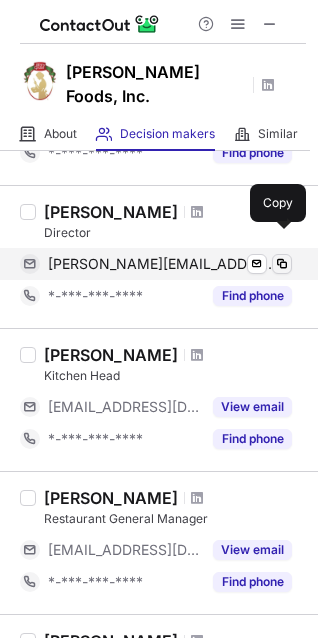 click at bounding box center [282, 264] 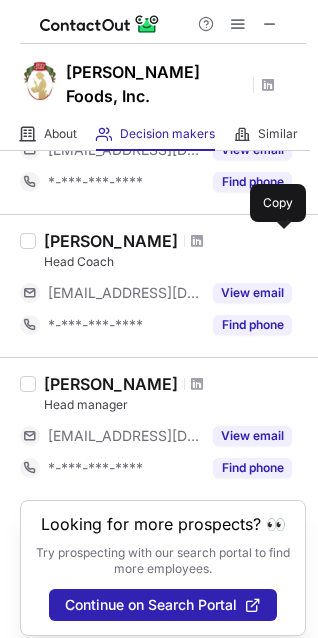 scroll, scrollTop: 1205, scrollLeft: 0, axis: vertical 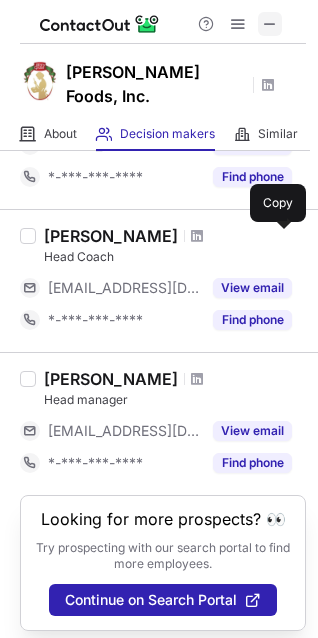 click at bounding box center [270, 24] 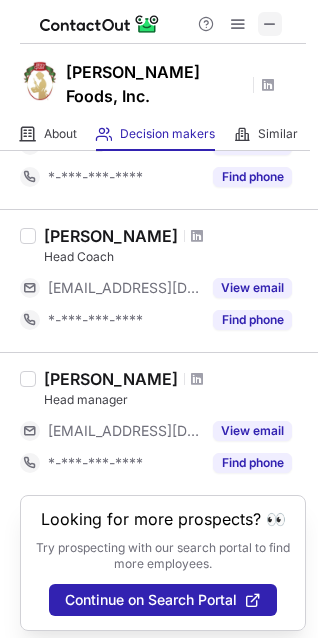 click at bounding box center (270, 24) 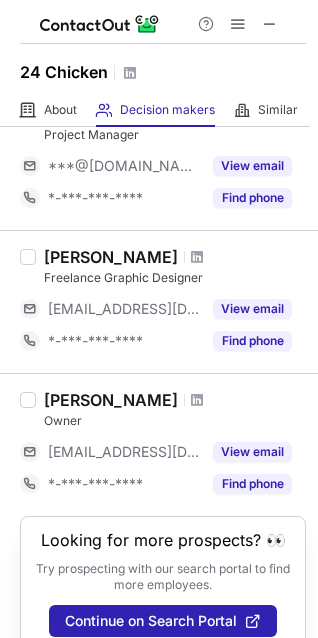 scroll, scrollTop: 174, scrollLeft: 0, axis: vertical 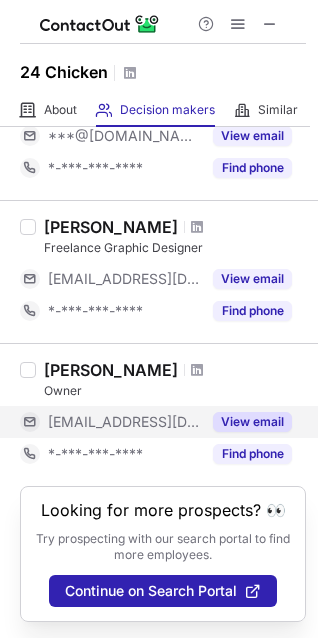 click on "View email" at bounding box center [252, 422] 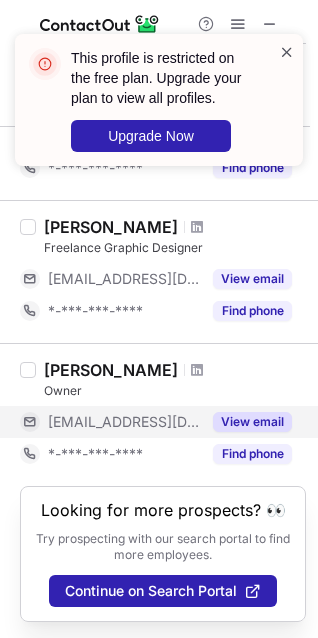 click at bounding box center [287, 52] 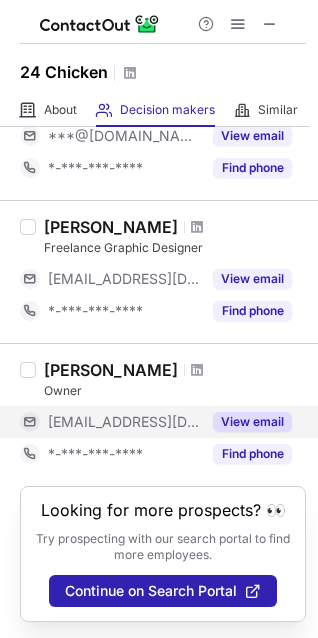 drag, startPoint x: 277, startPoint y: 26, endPoint x: 179, endPoint y: 28, distance: 98.02041 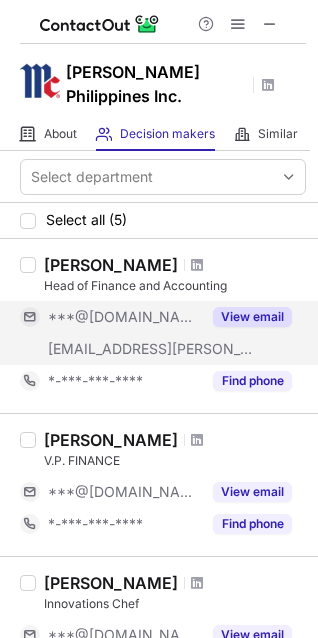 click on "View email" at bounding box center [252, 317] 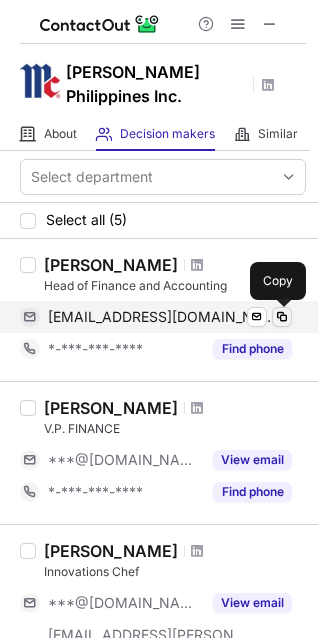 click at bounding box center [282, 317] 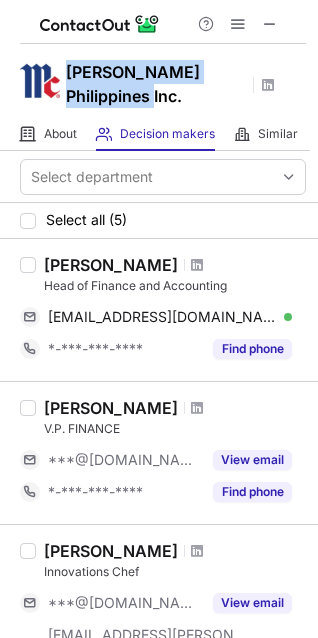 drag, startPoint x: 143, startPoint y: 99, endPoint x: 71, endPoint y: 66, distance: 79.20227 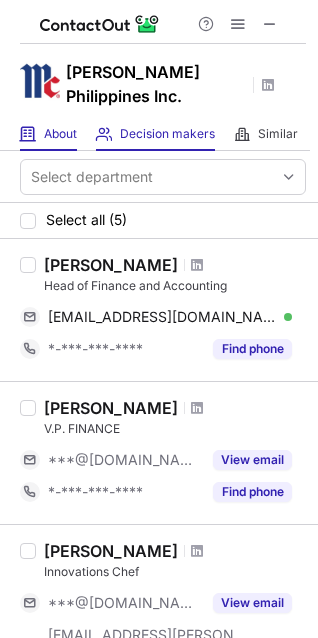 click on "About About Company" at bounding box center [48, 134] 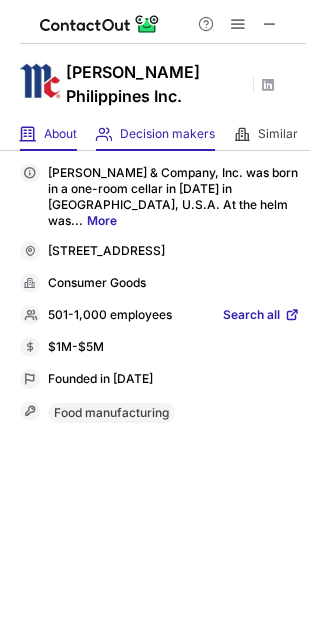 click on "Decision makers" at bounding box center (167, 134) 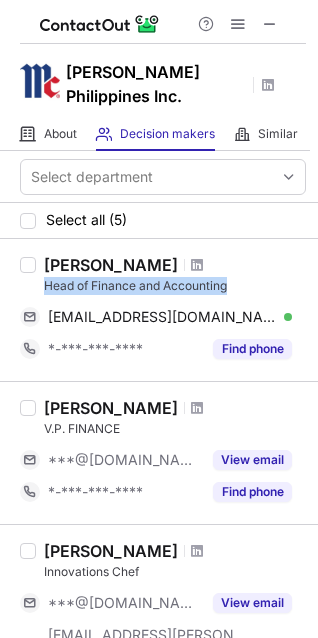 drag, startPoint x: 234, startPoint y: 285, endPoint x: 44, endPoint y: 286, distance: 190.00262 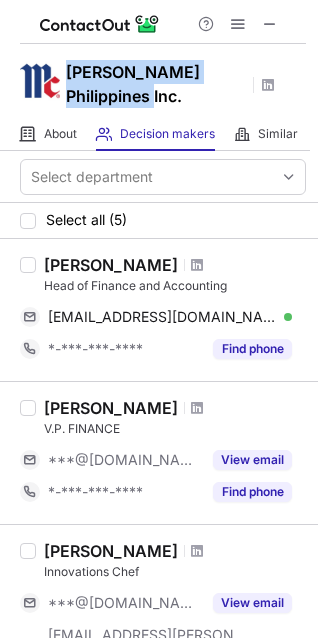 drag, startPoint x: 101, startPoint y: 97, endPoint x: 72, endPoint y: 73, distance: 37.64306 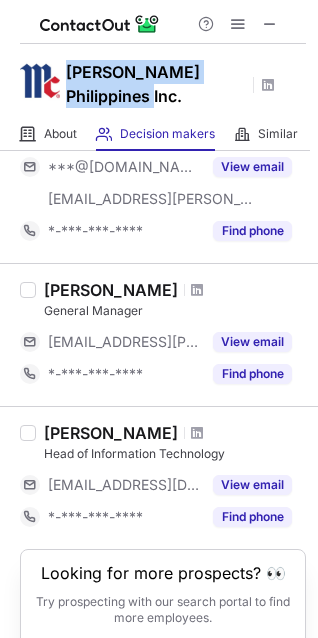 scroll, scrollTop: 500, scrollLeft: 0, axis: vertical 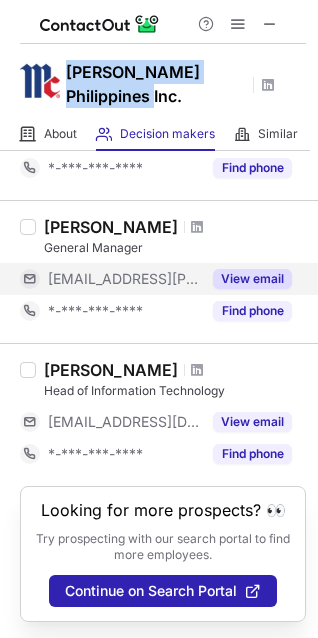 click on "View email" at bounding box center (252, 279) 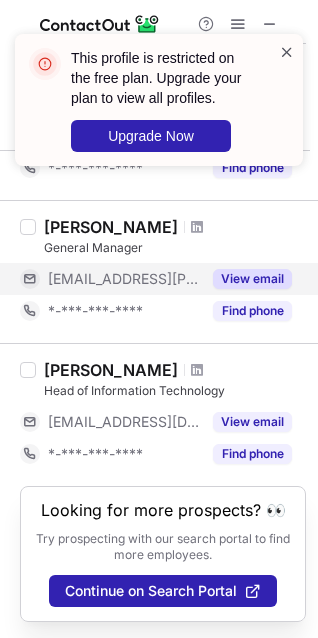 click at bounding box center [287, 52] 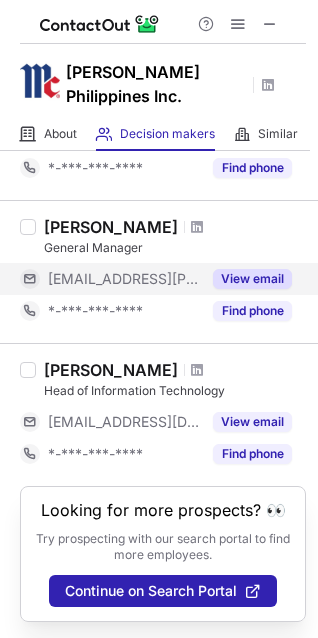 click on "This profile is restricted on the free plan. Upgrade your plan to view all profiles. Upgrade Now" at bounding box center [159, 34] 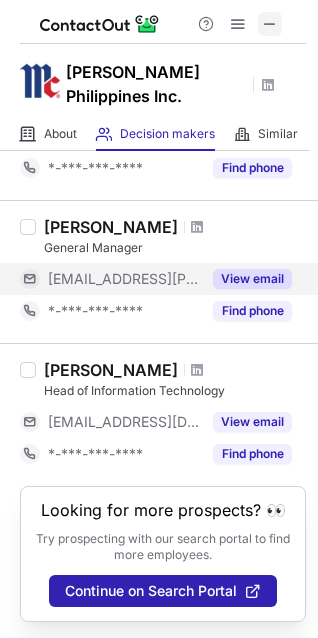 click at bounding box center (270, 24) 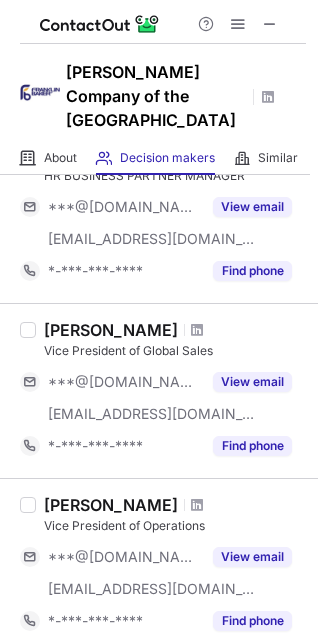 scroll, scrollTop: 500, scrollLeft: 0, axis: vertical 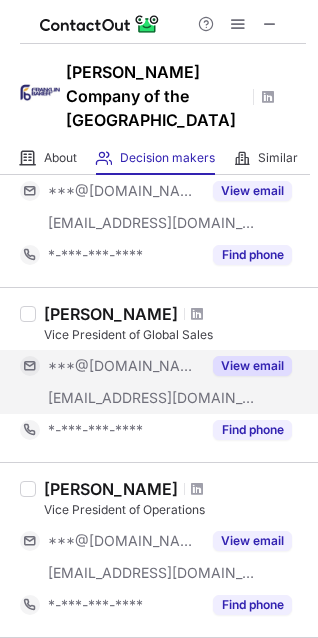 click on "View email" at bounding box center (252, 366) 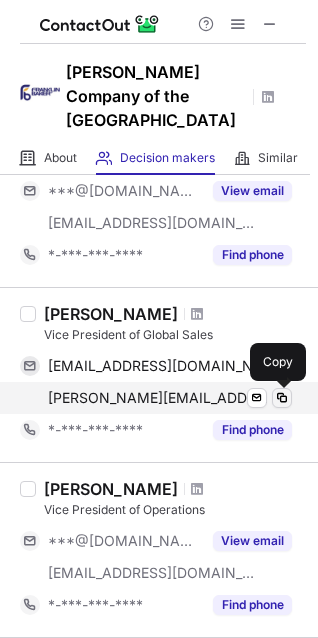 click at bounding box center [282, 398] 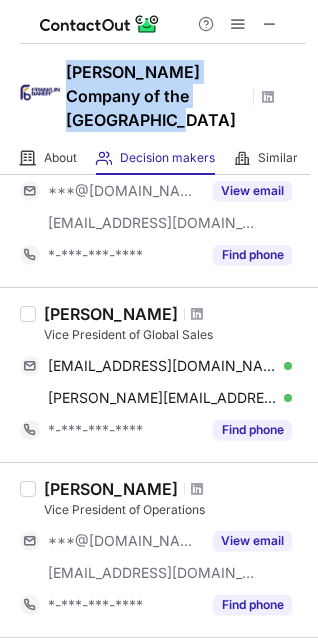 drag, startPoint x: 165, startPoint y: 129, endPoint x: 64, endPoint y: 61, distance: 121.75796 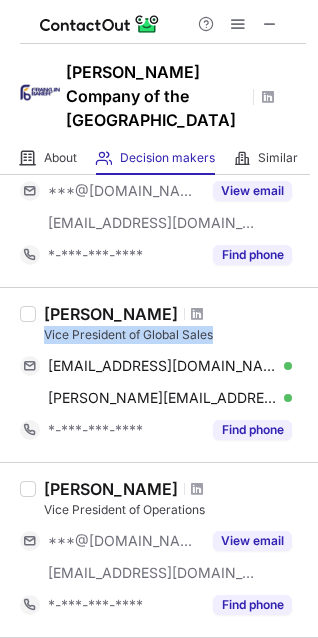 drag, startPoint x: 216, startPoint y: 337, endPoint x: 42, endPoint y: 341, distance: 174.04597 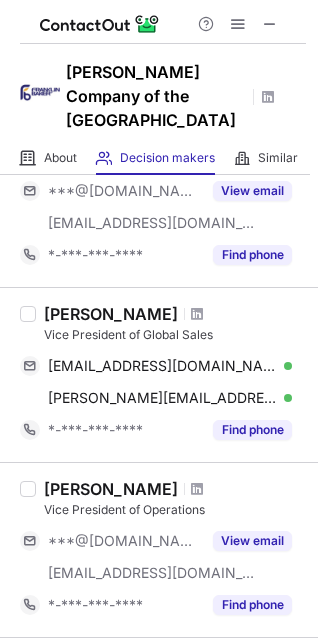 click on "About About Company Decision makers View Employees Similar Similar Companies" at bounding box center [155, 158] 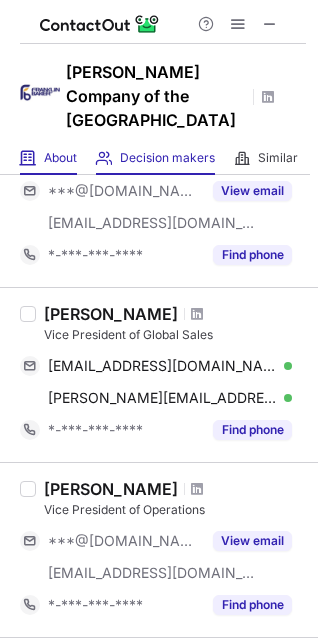 click on "About About Company" at bounding box center [48, 158] 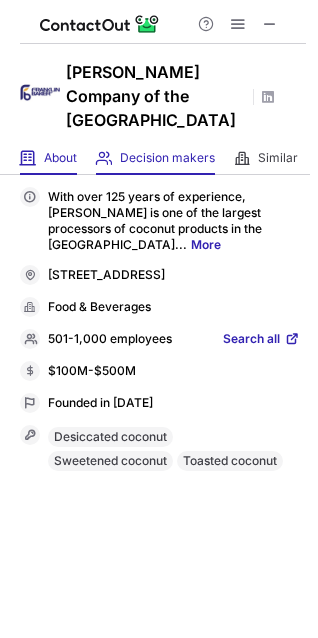 click on "Decision makers" at bounding box center [167, 158] 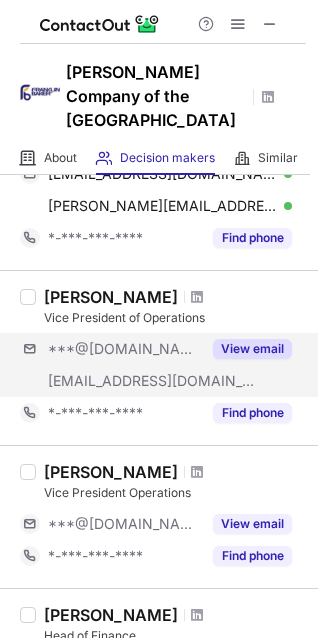 scroll, scrollTop: 700, scrollLeft: 0, axis: vertical 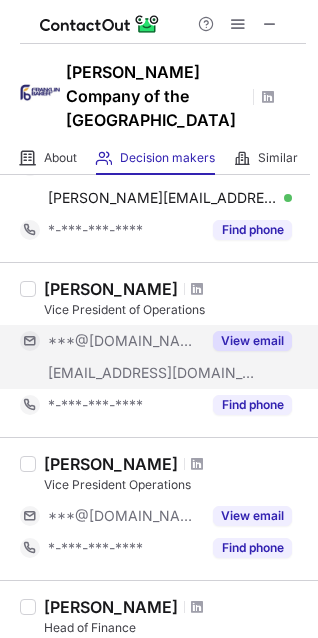 click on "View email" at bounding box center [252, 341] 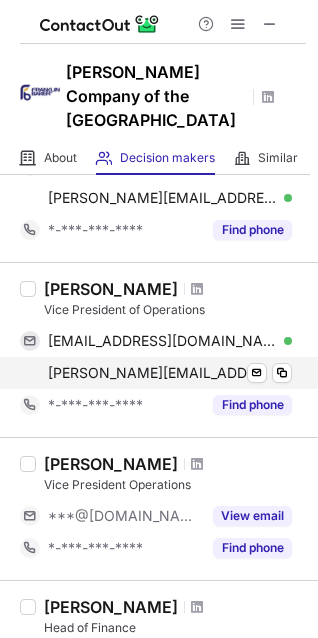 click on "renelle.manansala@franklinbaker.com Send email Copy" at bounding box center [156, 373] 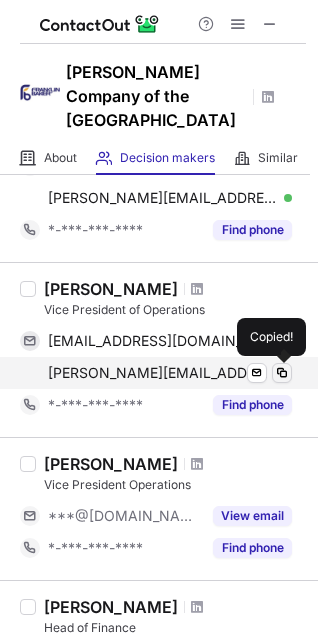 click at bounding box center (282, 373) 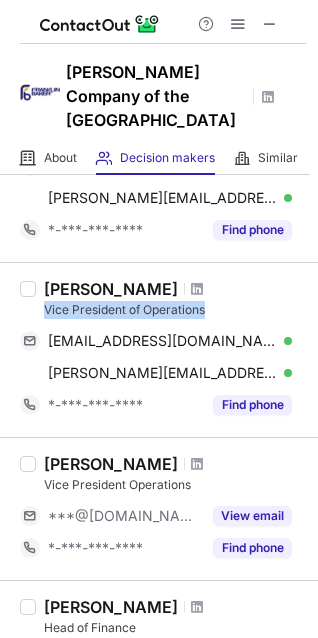 drag, startPoint x: 216, startPoint y: 309, endPoint x: 48, endPoint y: 313, distance: 168.0476 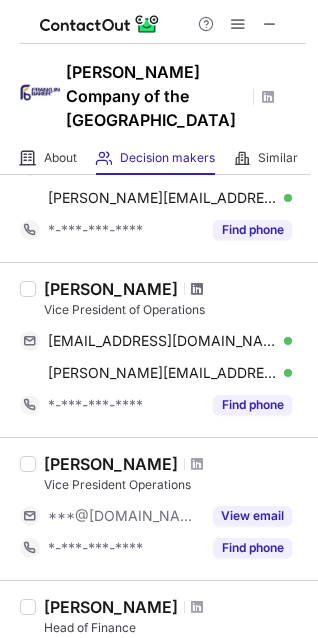 click at bounding box center (197, 289) 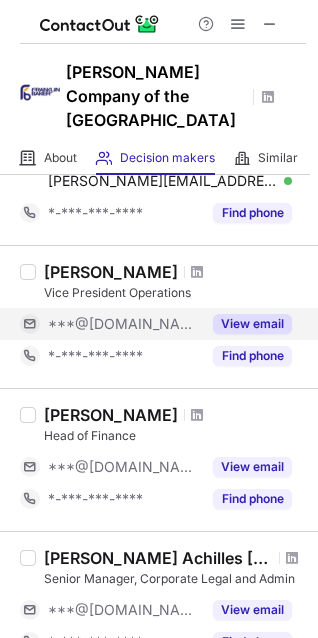 scroll, scrollTop: 900, scrollLeft: 0, axis: vertical 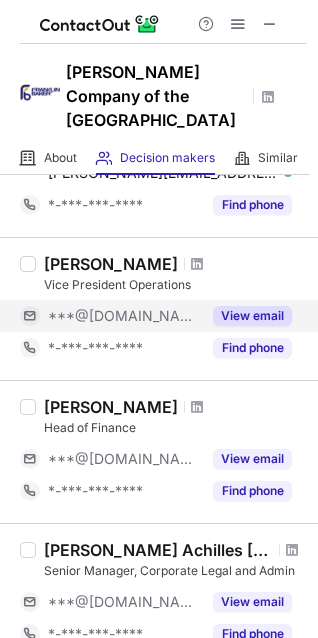 click on "View email" at bounding box center (252, 316) 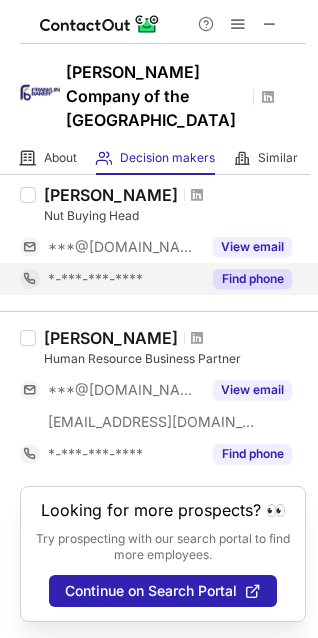 scroll, scrollTop: 1413, scrollLeft: 0, axis: vertical 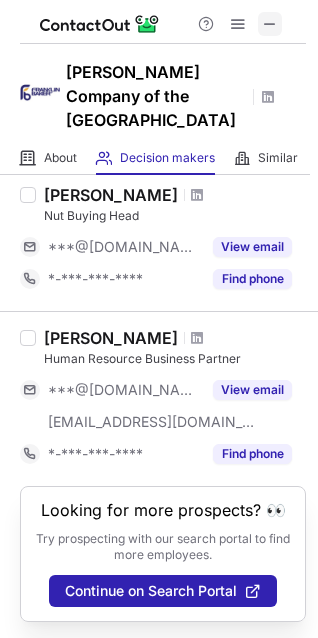 click at bounding box center [270, 24] 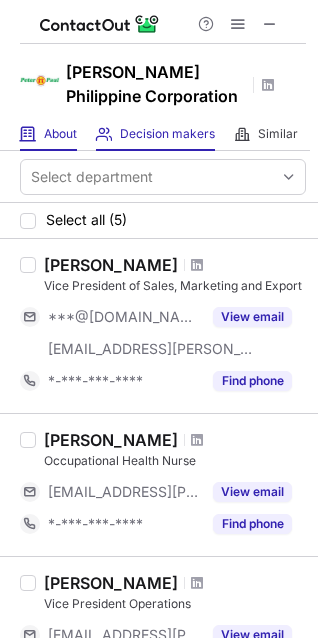 click at bounding box center [28, 134] 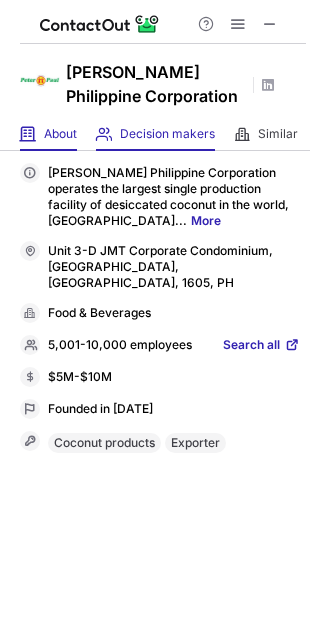 click at bounding box center (104, 134) 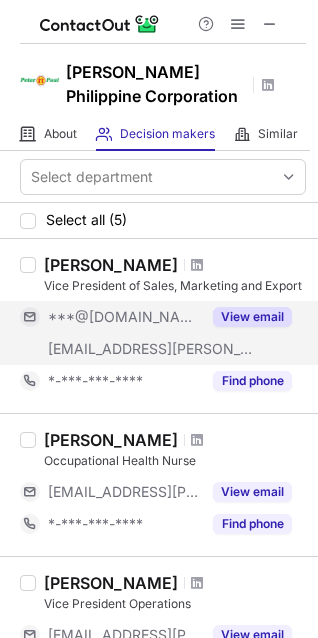 click on "View email" at bounding box center [252, 317] 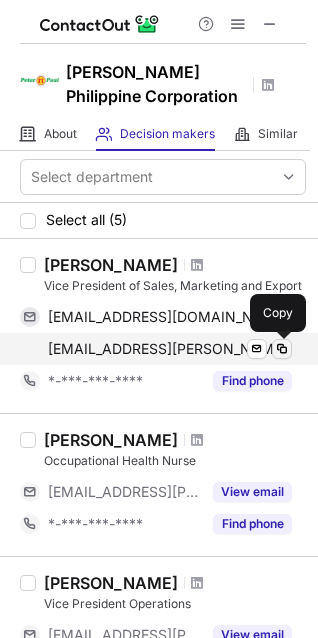 click at bounding box center [282, 349] 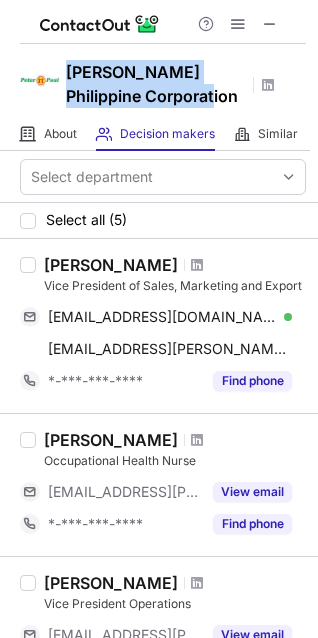drag, startPoint x: 151, startPoint y: 97, endPoint x: 64, endPoint y: 77, distance: 89.26926 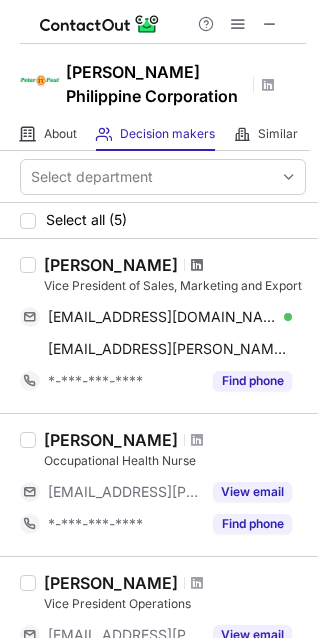 click at bounding box center (197, 265) 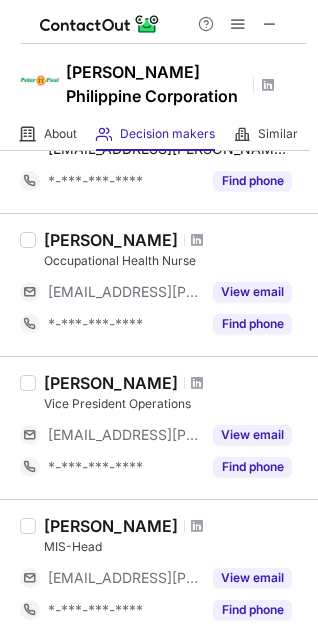 scroll, scrollTop: 400, scrollLeft: 0, axis: vertical 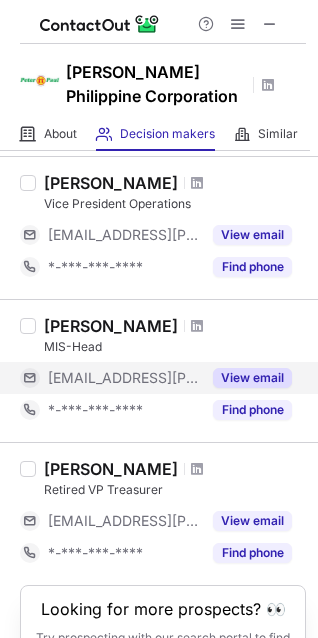 click on "View email" at bounding box center (252, 378) 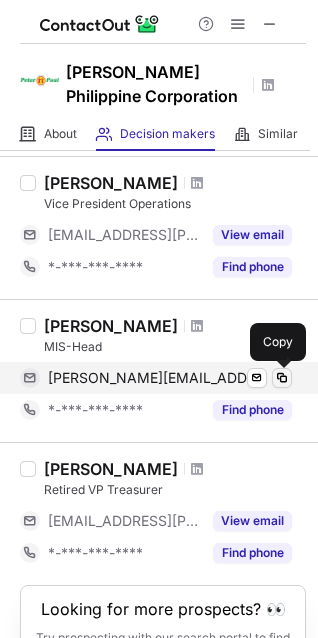 click at bounding box center [282, 378] 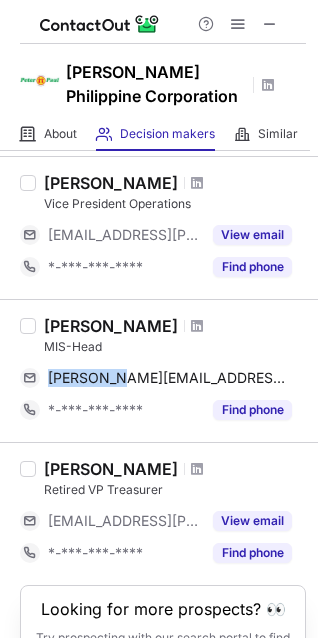drag, startPoint x: 107, startPoint y: 355, endPoint x: 79, endPoint y: 356, distance: 28.01785 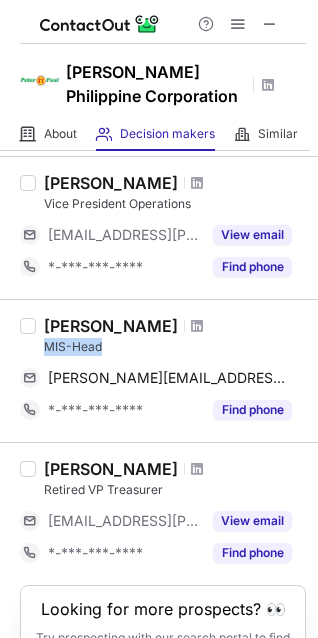 drag, startPoint x: 100, startPoint y: 345, endPoint x: 41, endPoint y: 341, distance: 59.135437 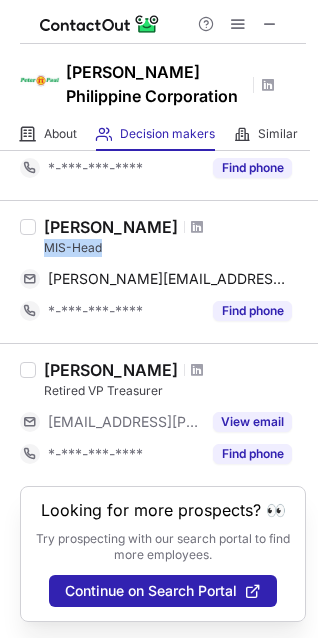 scroll, scrollTop: 516, scrollLeft: 0, axis: vertical 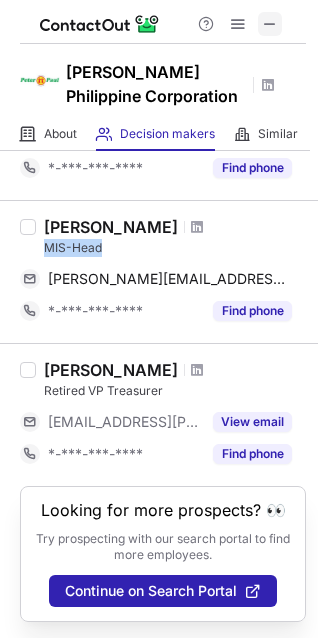 click at bounding box center [270, 24] 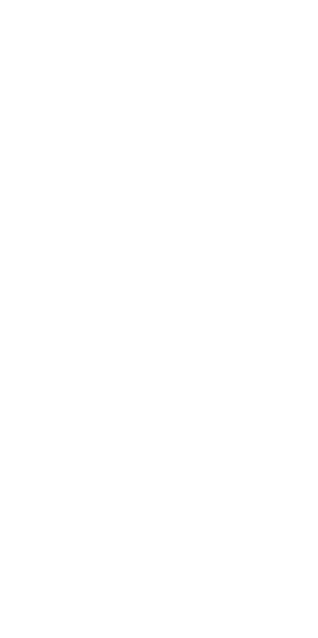 scroll, scrollTop: 0, scrollLeft: 0, axis: both 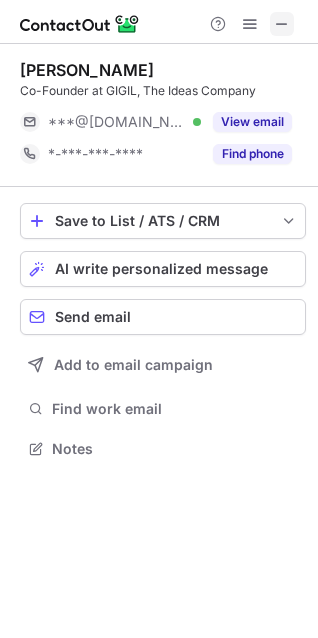 click at bounding box center (282, 24) 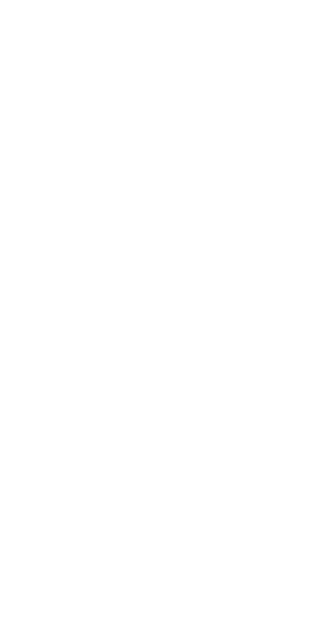 scroll, scrollTop: 0, scrollLeft: 0, axis: both 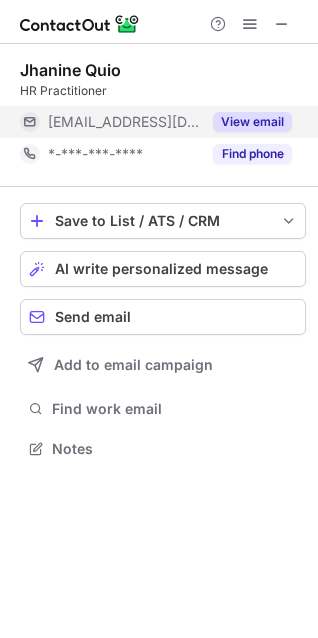 click on "View email" at bounding box center [252, 122] 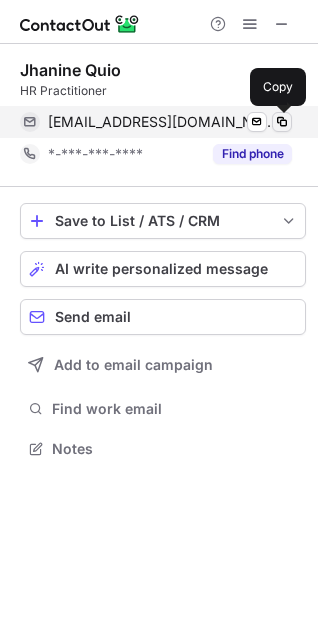 click at bounding box center (282, 122) 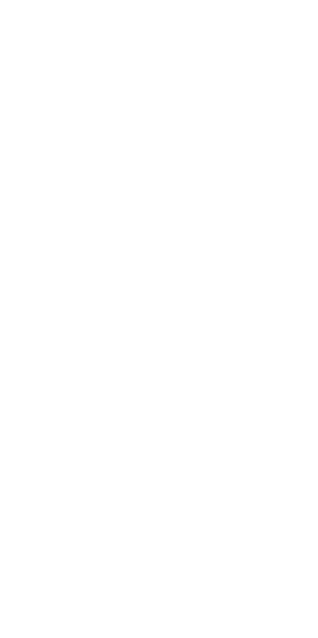 scroll, scrollTop: 0, scrollLeft: 0, axis: both 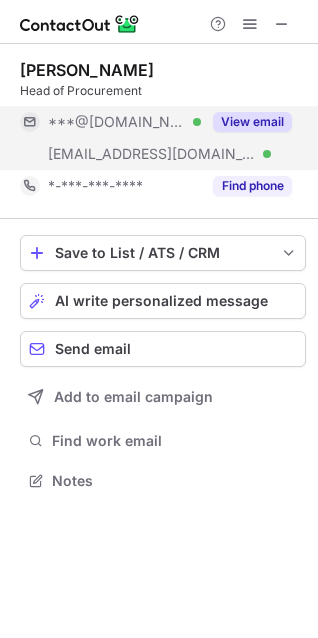 click on "View email" at bounding box center (252, 122) 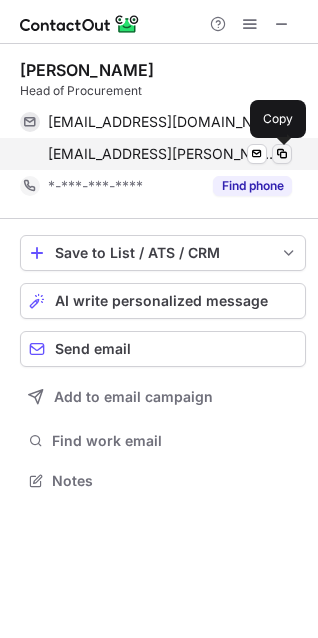click at bounding box center [282, 154] 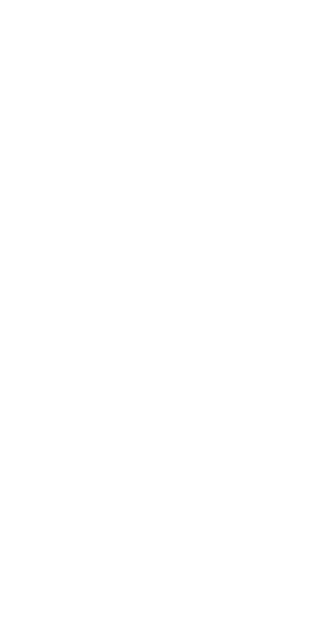 scroll, scrollTop: 0, scrollLeft: 0, axis: both 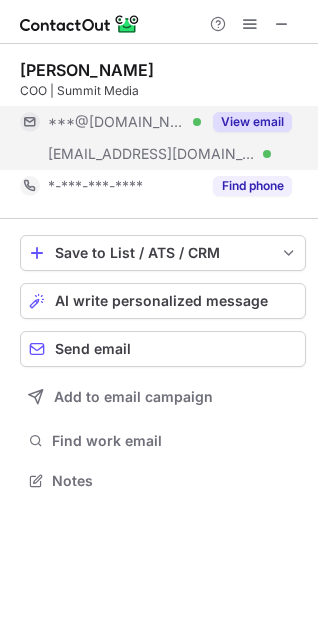 click on "View email" at bounding box center [252, 122] 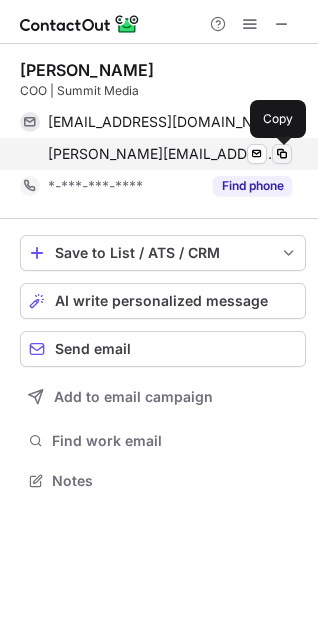 click at bounding box center (282, 154) 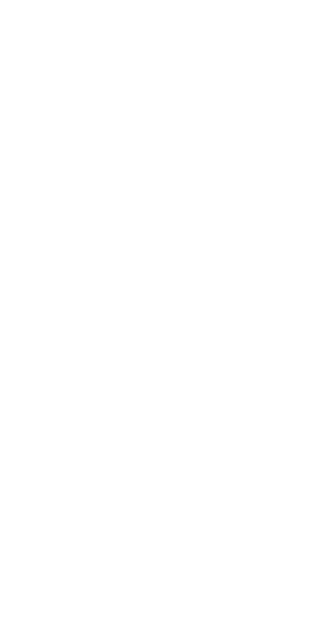 scroll, scrollTop: 0, scrollLeft: 0, axis: both 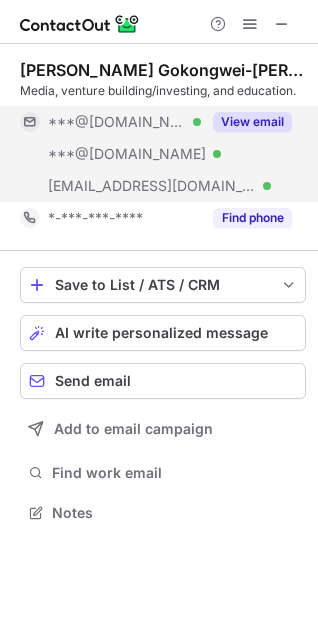 click on "View email" at bounding box center (252, 122) 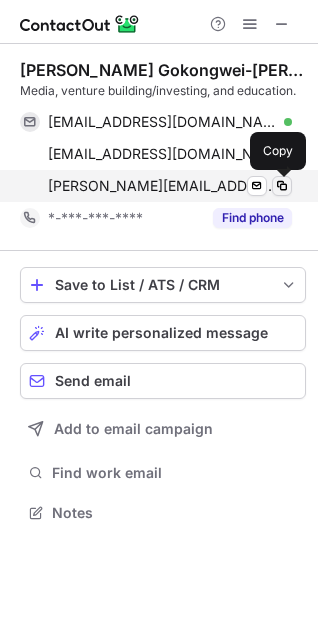 click at bounding box center (282, 186) 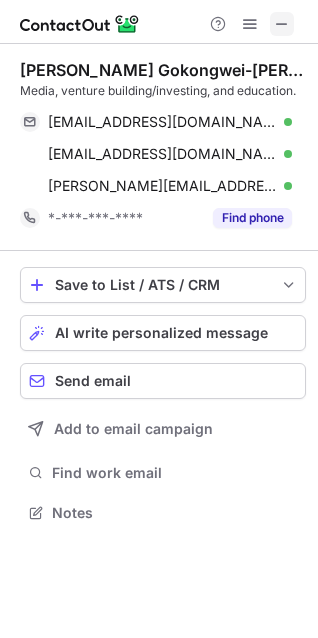 click at bounding box center [282, 24] 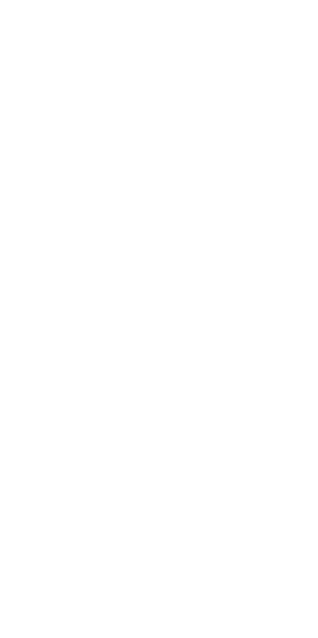scroll, scrollTop: 0, scrollLeft: 0, axis: both 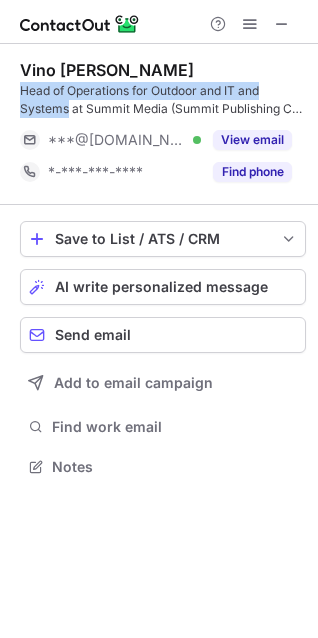 drag, startPoint x: 70, startPoint y: 111, endPoint x: 19, endPoint y: 93, distance: 54.08327 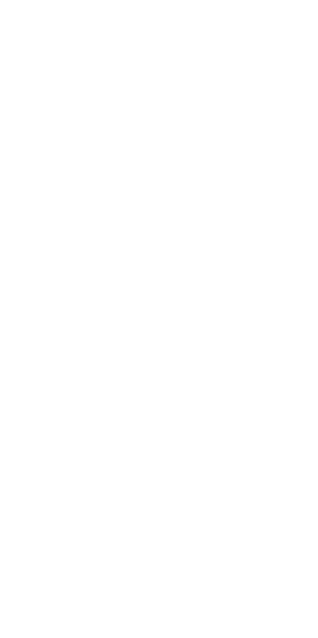 scroll, scrollTop: 0, scrollLeft: 0, axis: both 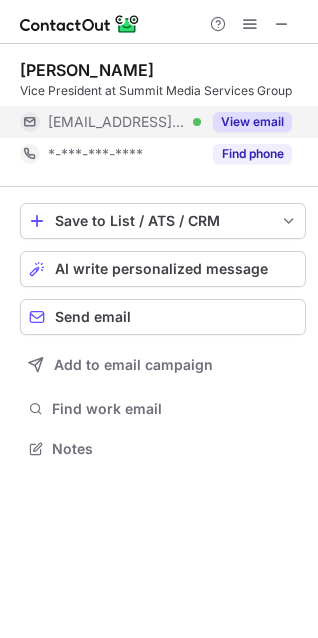 click on "View email" at bounding box center (252, 122) 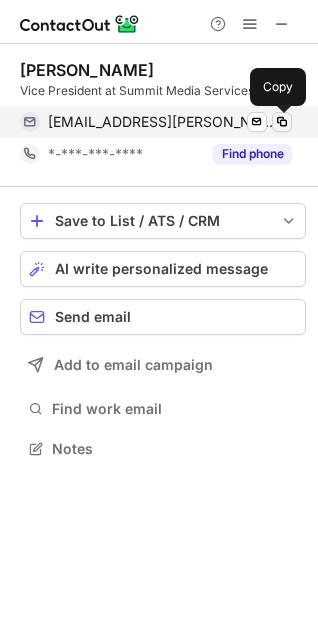 click at bounding box center [282, 122] 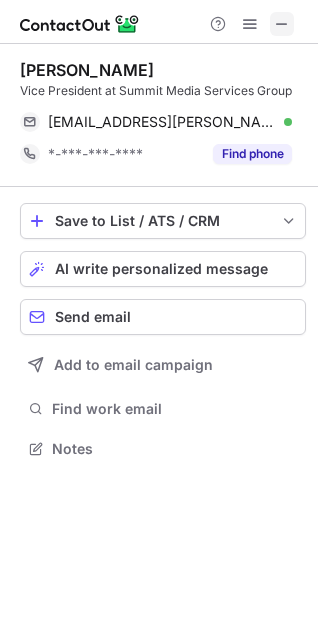 click at bounding box center (282, 24) 